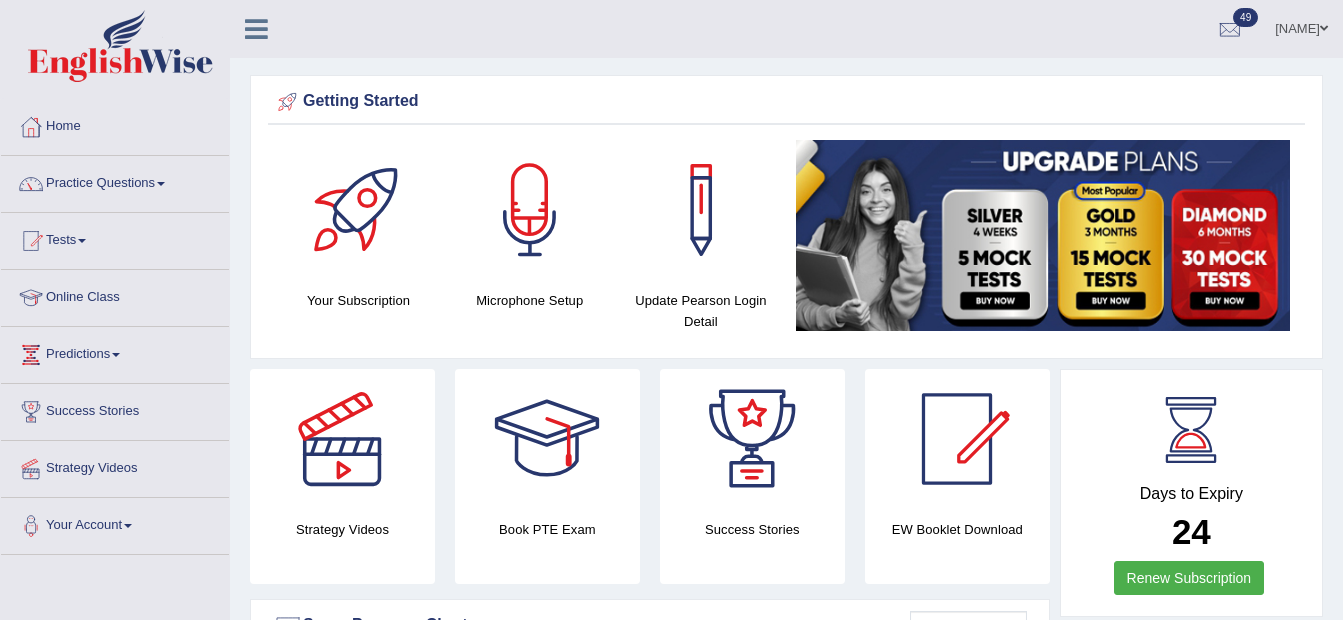 scroll, scrollTop: 0, scrollLeft: 0, axis: both 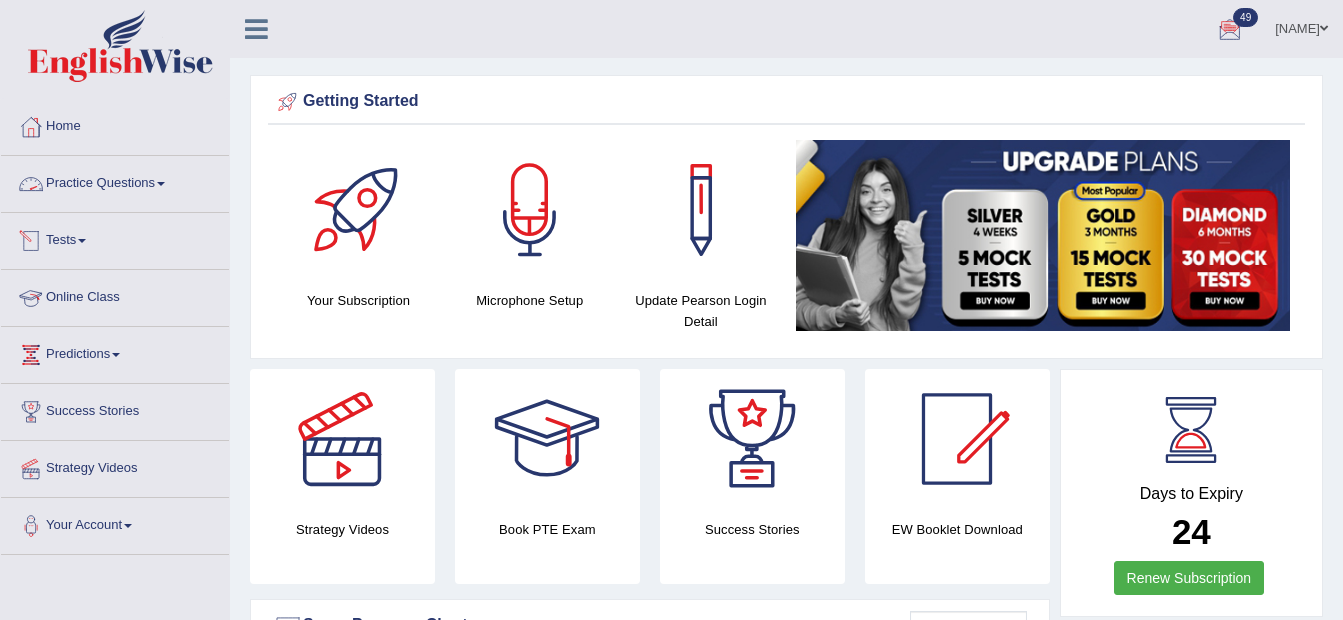 click on "Practice Questions" at bounding box center [115, 181] 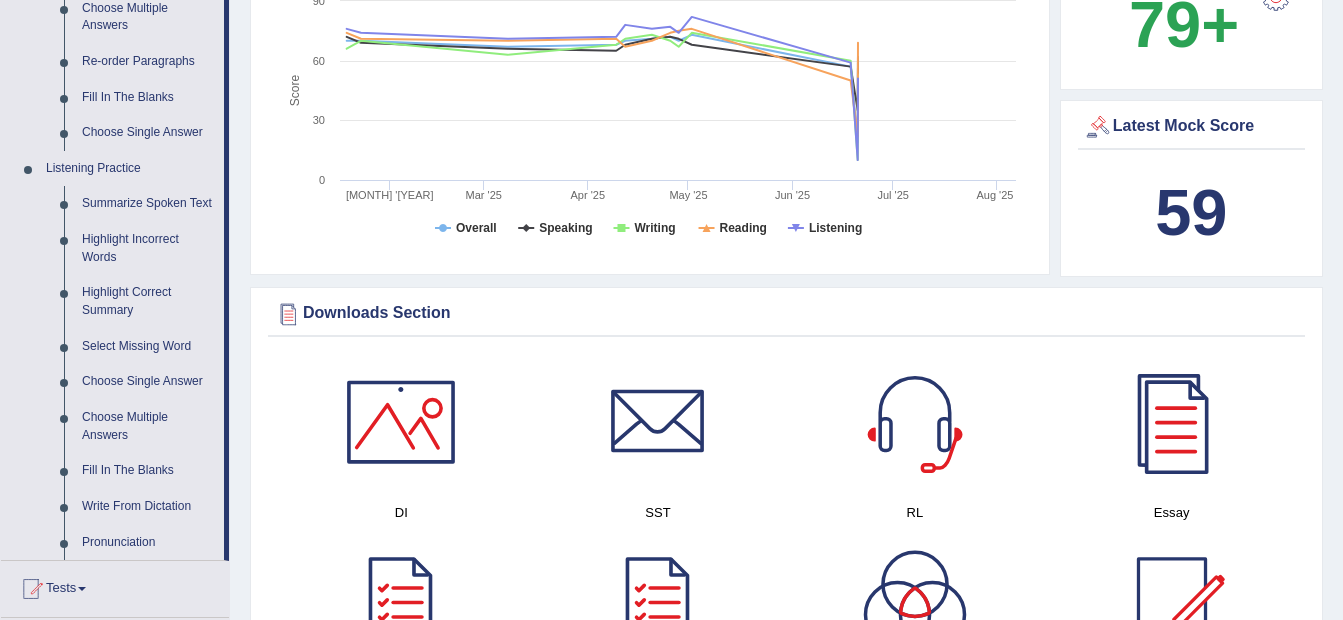 scroll, scrollTop: 700, scrollLeft: 0, axis: vertical 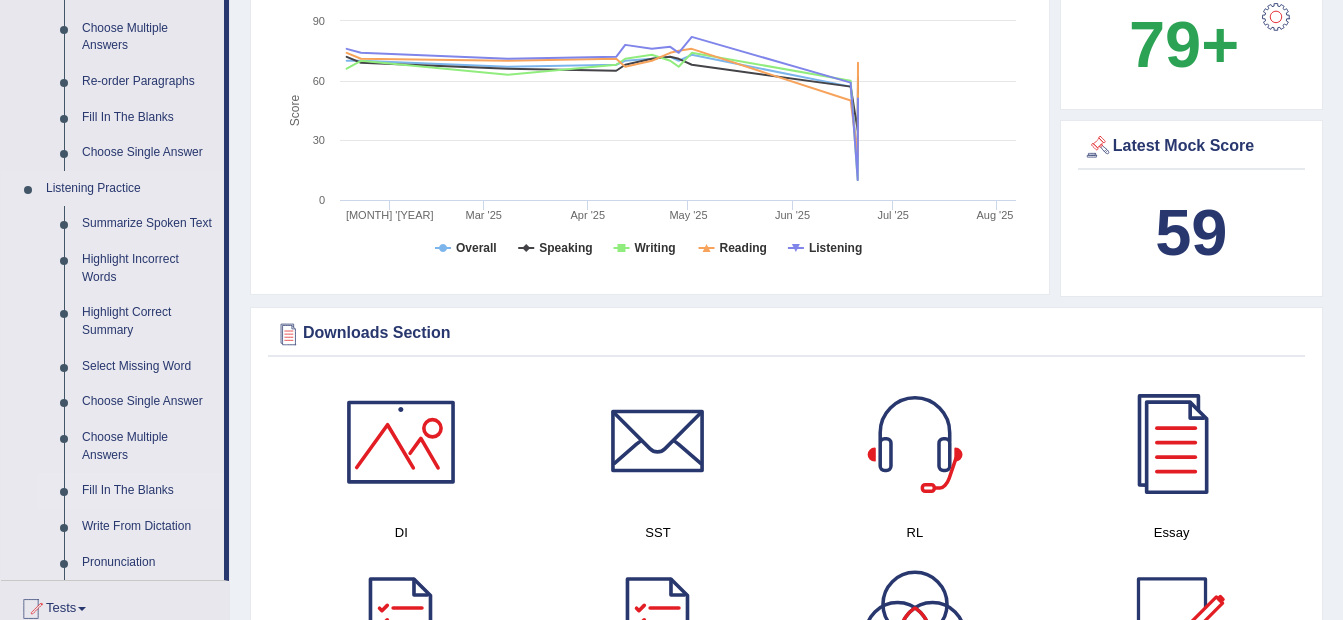 click on "Fill In The Blanks" at bounding box center [148, 491] 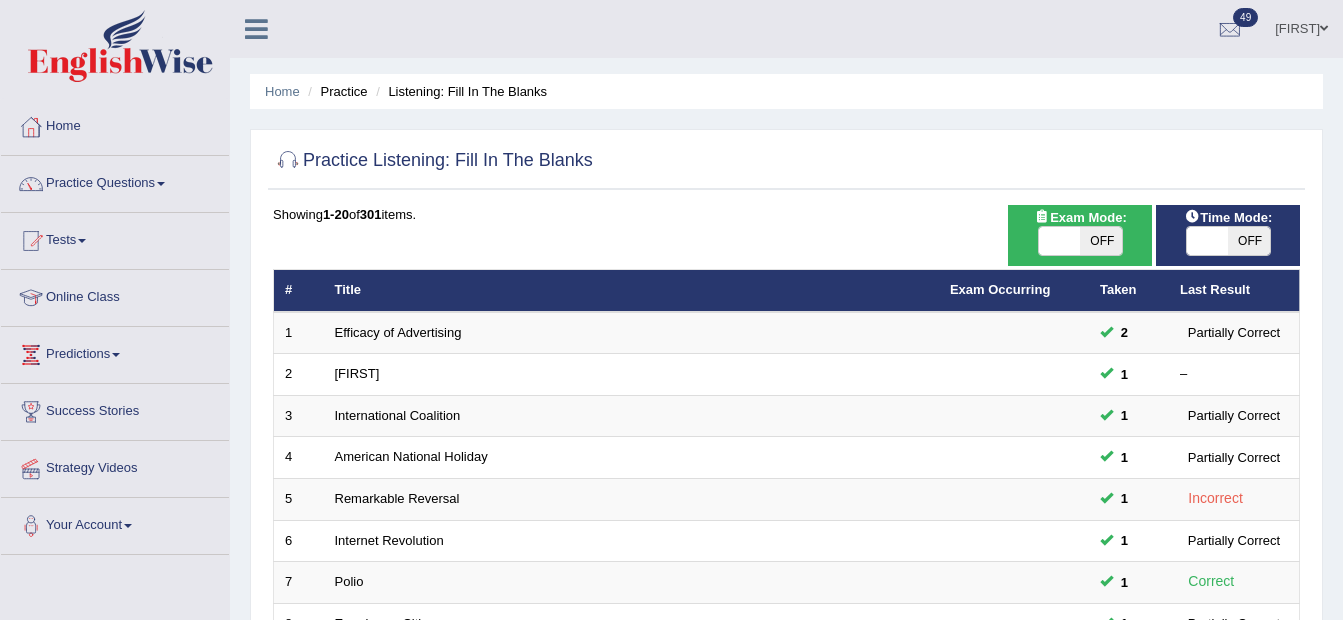 scroll, scrollTop: 0, scrollLeft: 0, axis: both 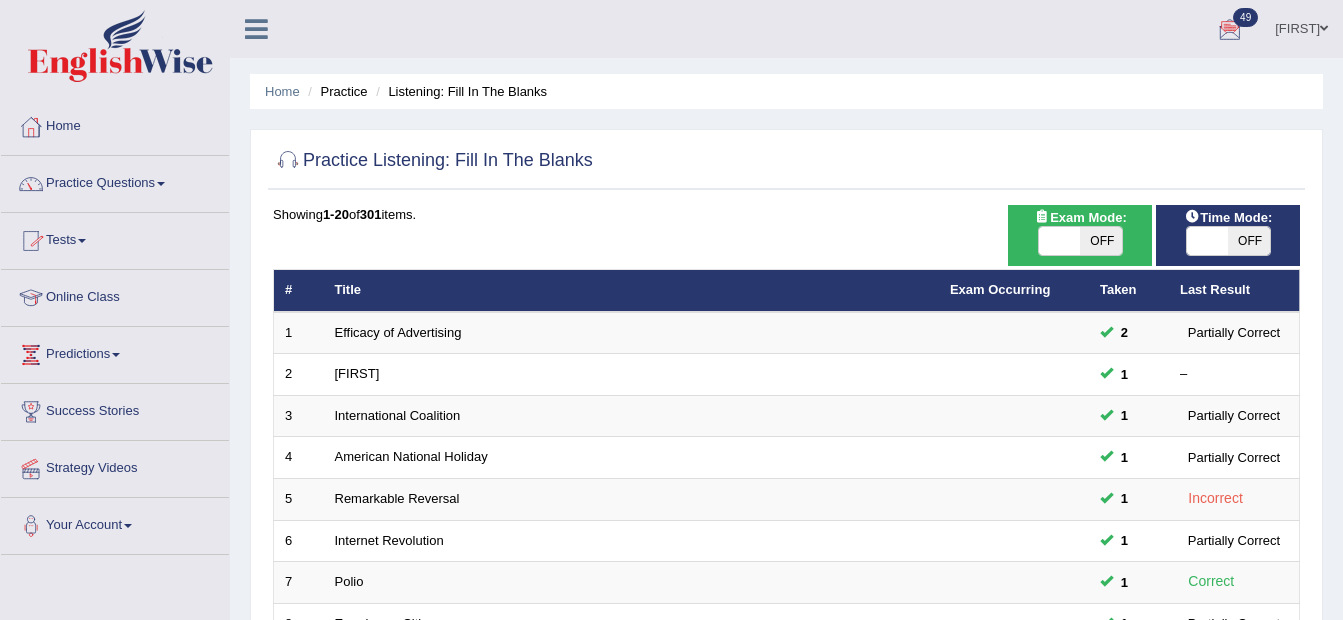 click on "OFF" at bounding box center (1101, 241) 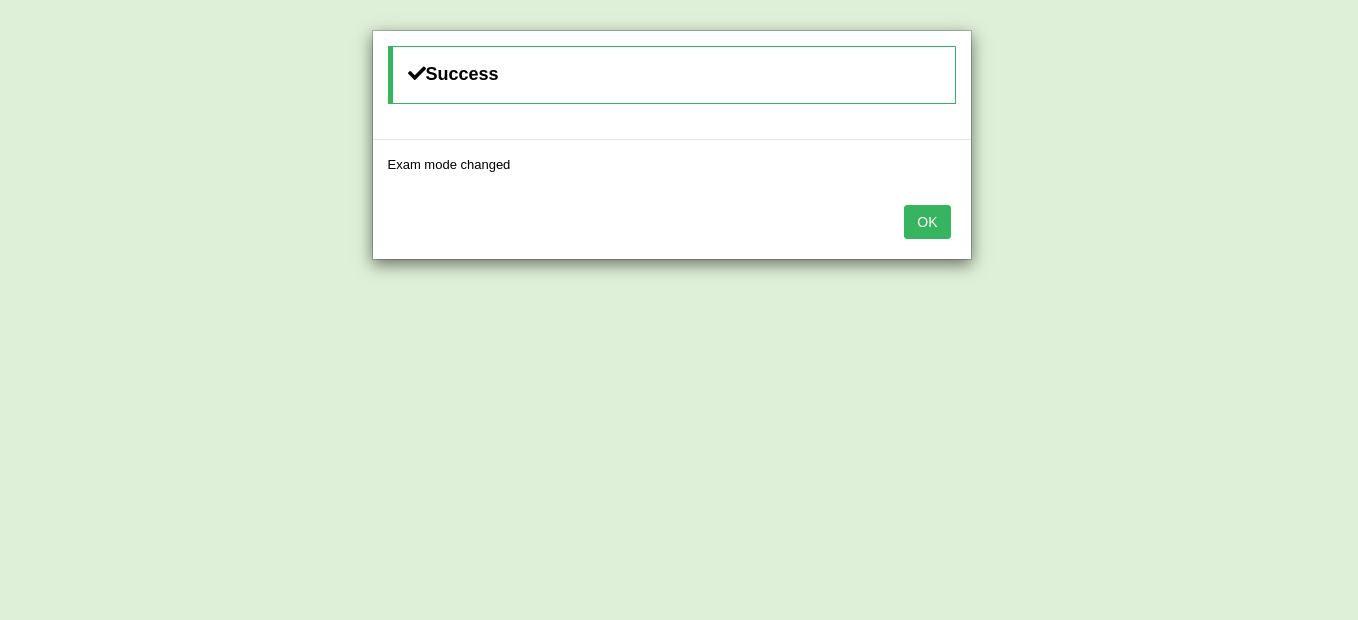 click on "OK" at bounding box center [927, 222] 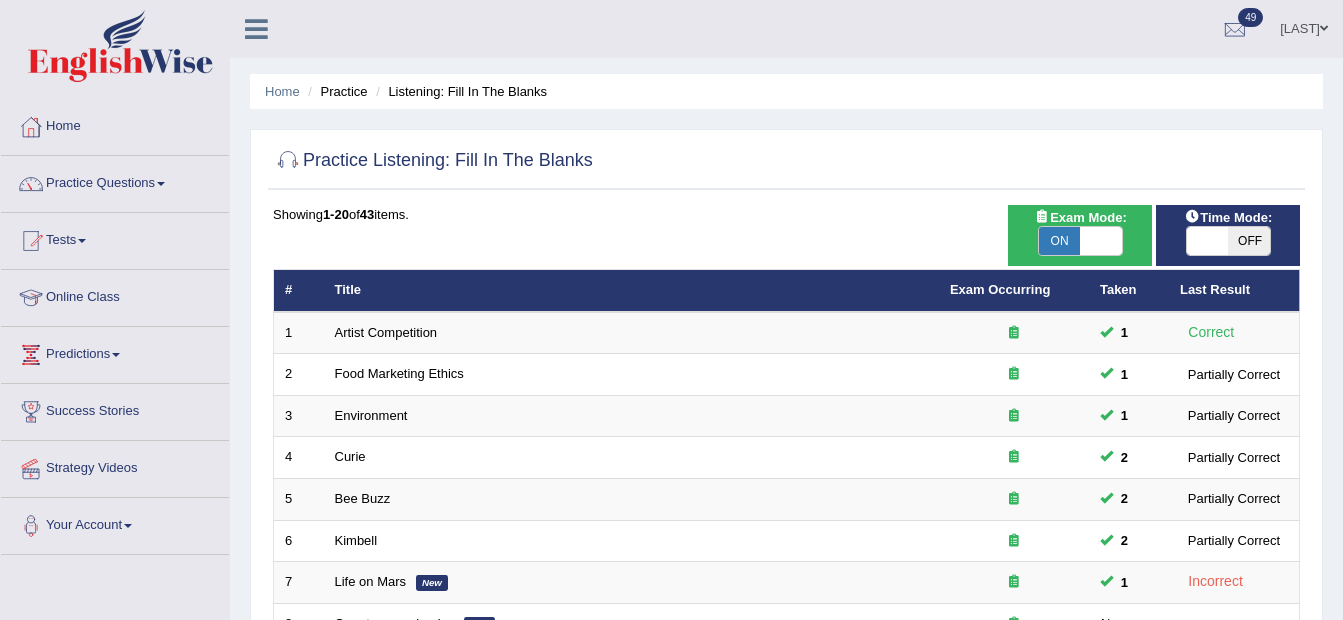 scroll, scrollTop: 0, scrollLeft: 0, axis: both 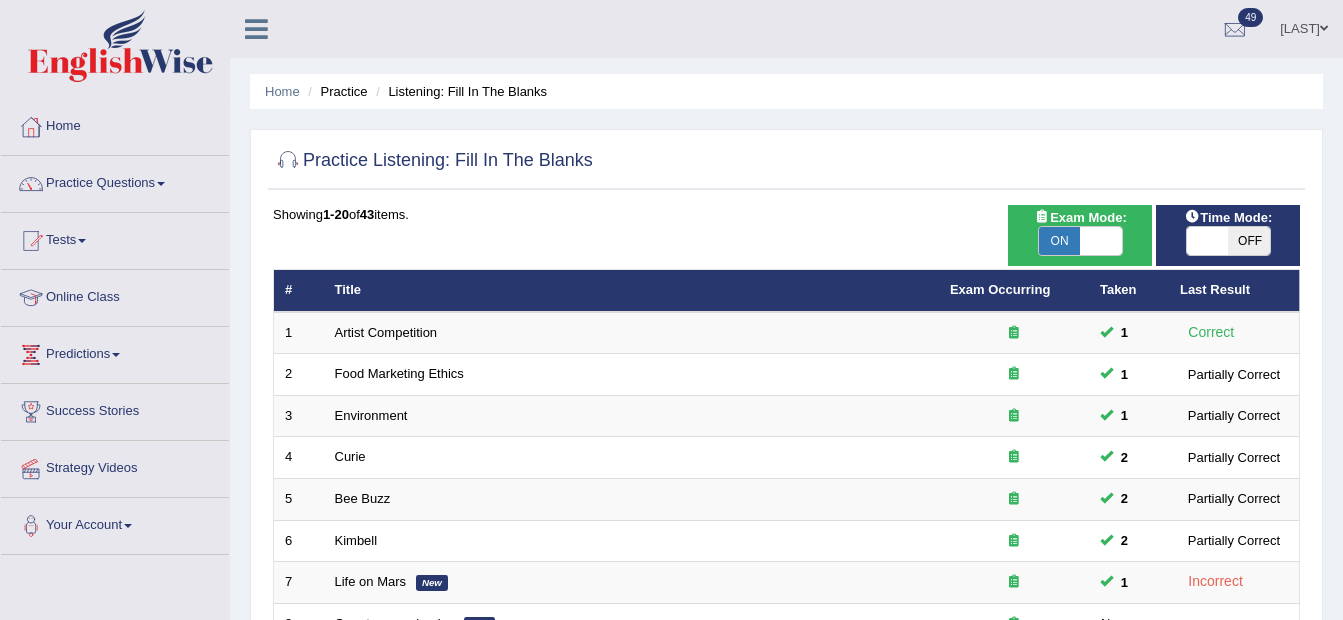 click on "OFF" at bounding box center [1249, 241] 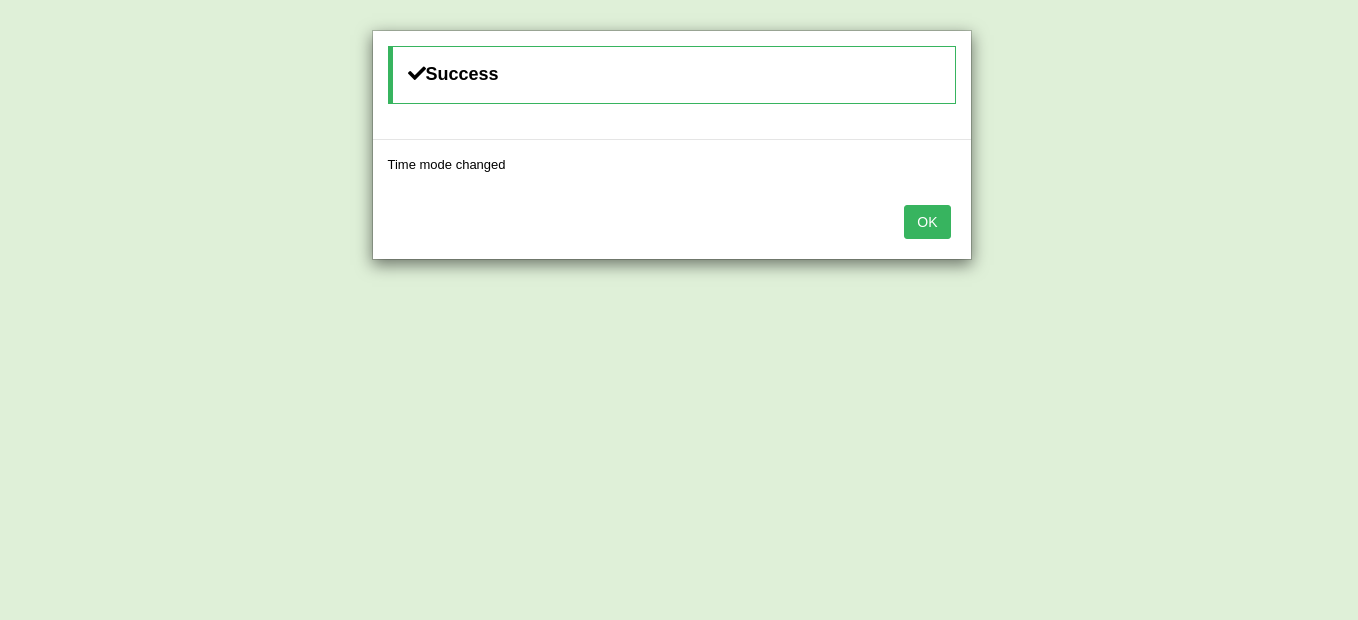click on "OK" at bounding box center (927, 222) 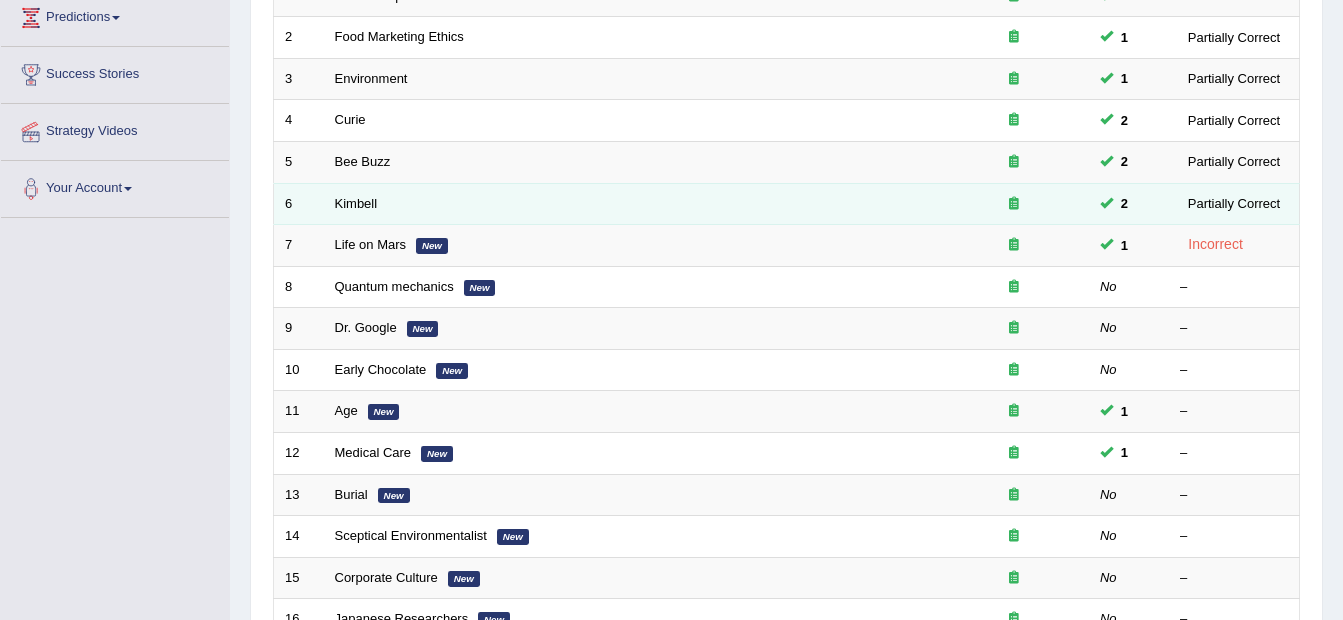 scroll, scrollTop: 400, scrollLeft: 0, axis: vertical 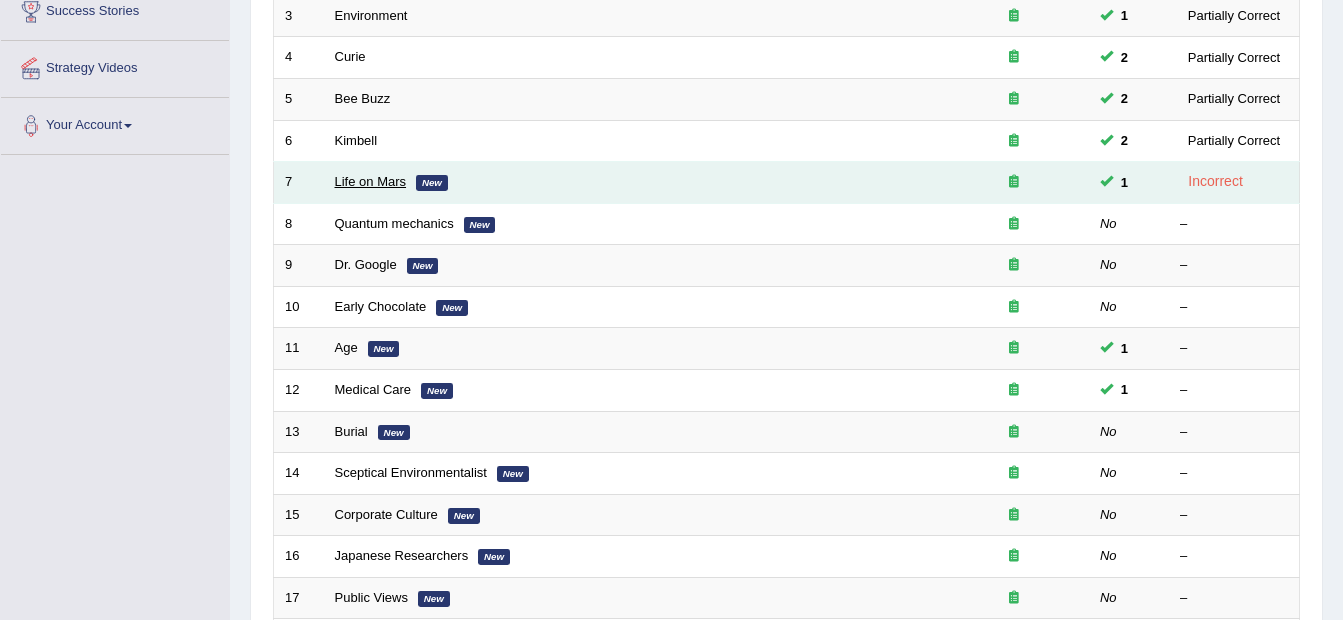 click on "Life on Mars" at bounding box center [371, 181] 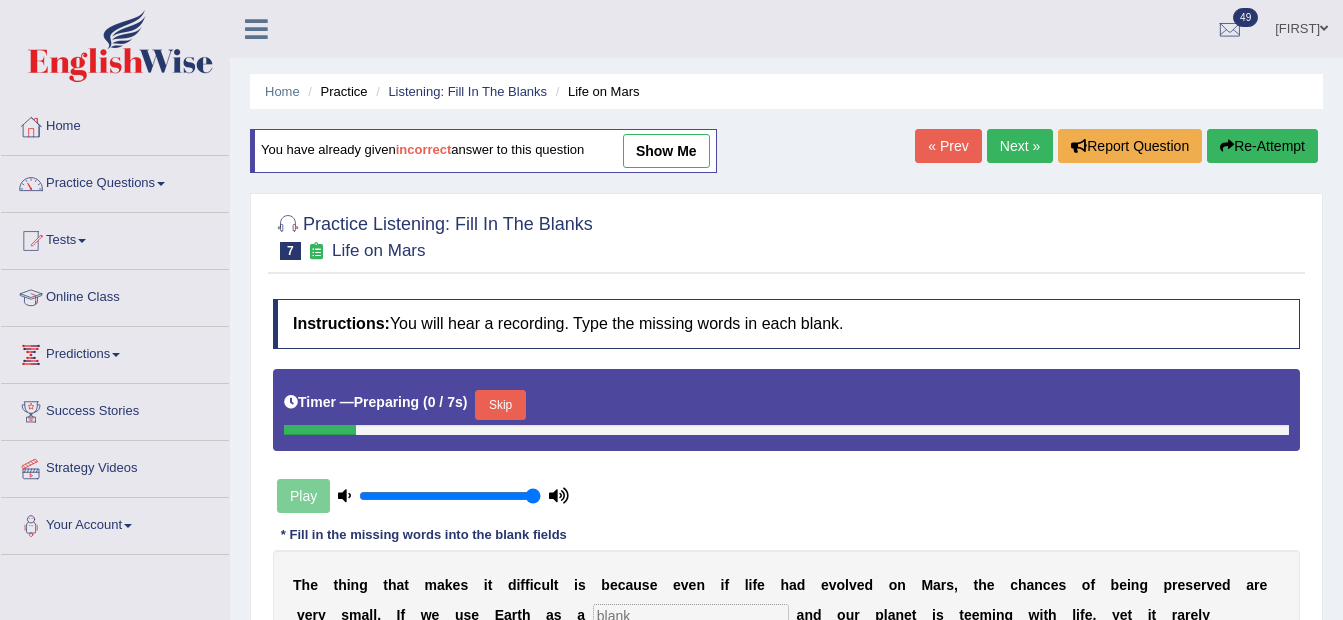 scroll, scrollTop: 311, scrollLeft: 0, axis: vertical 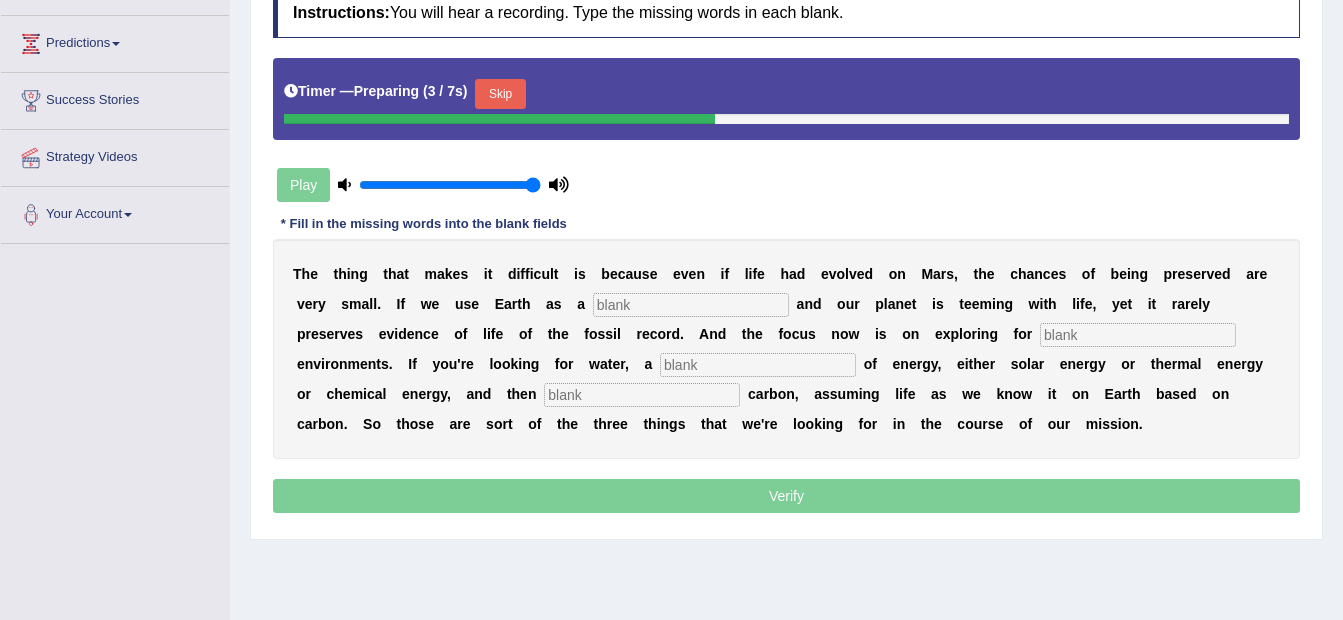 click at bounding box center [691, 305] 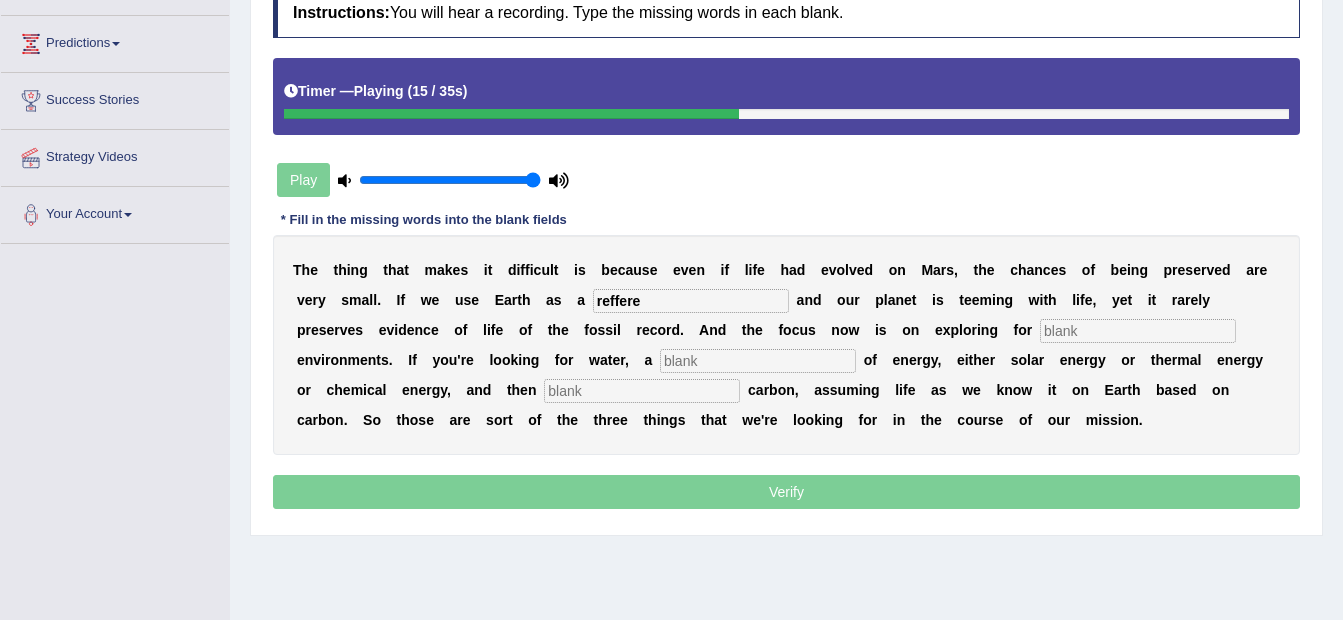type on "reffere" 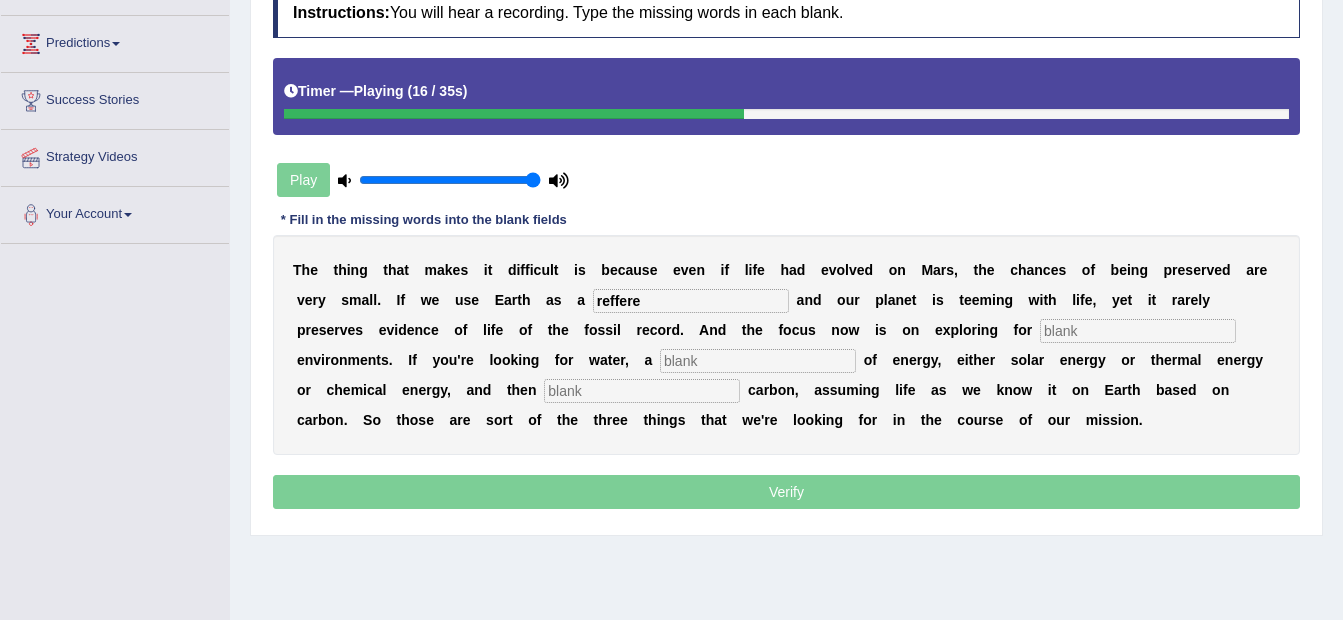 click at bounding box center [1138, 331] 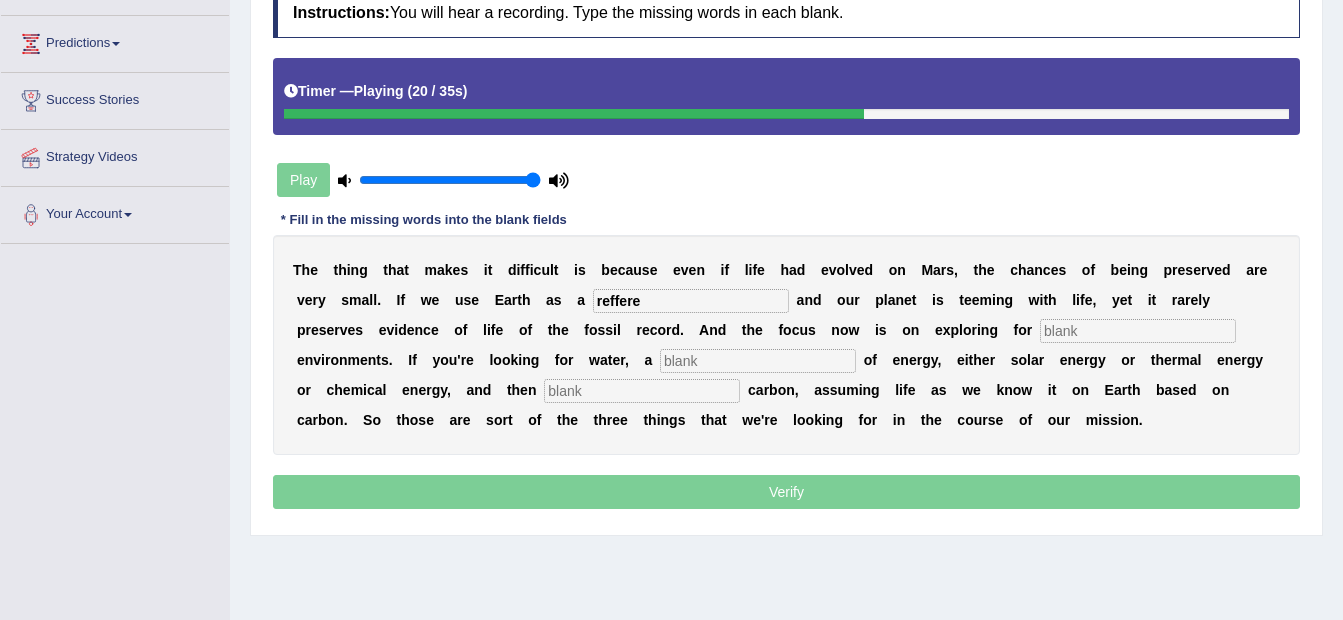 click at bounding box center (758, 361) 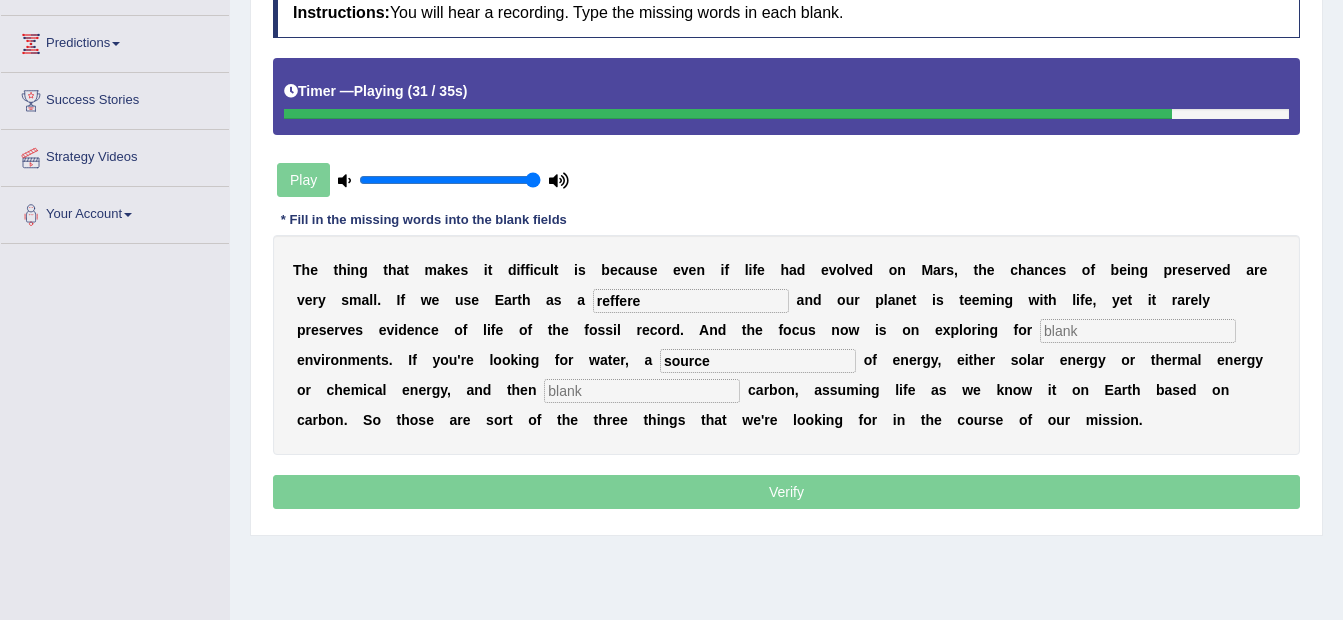 type on "source" 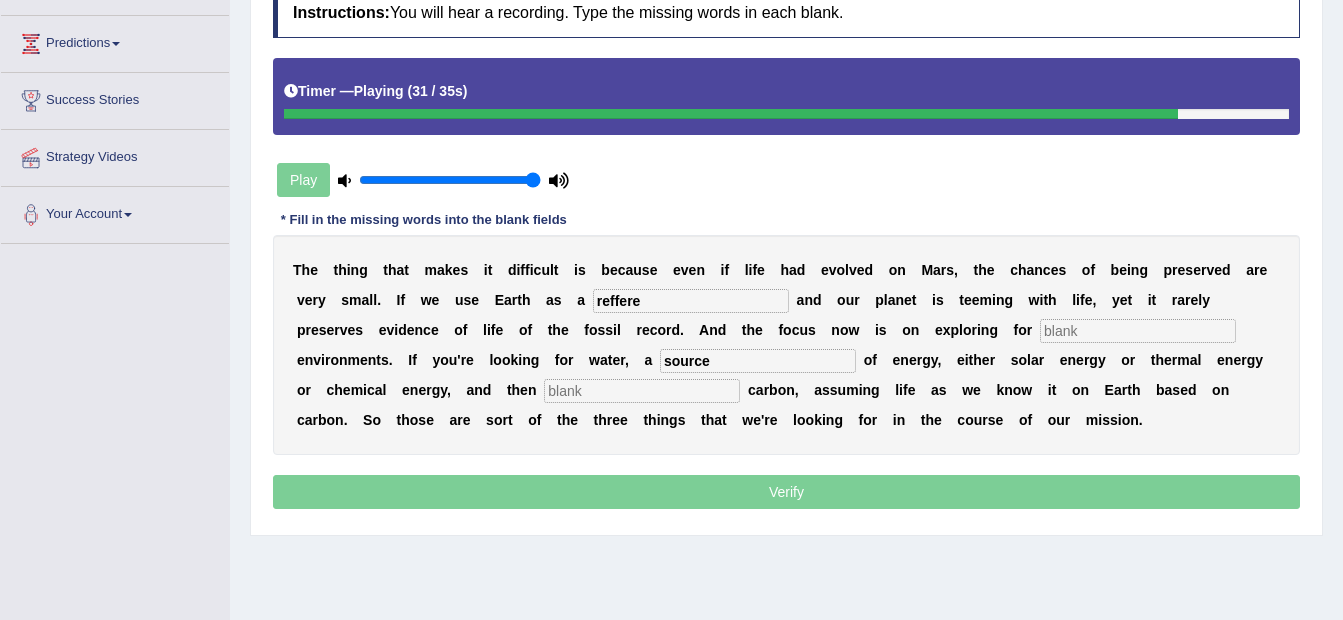click at bounding box center [642, 391] 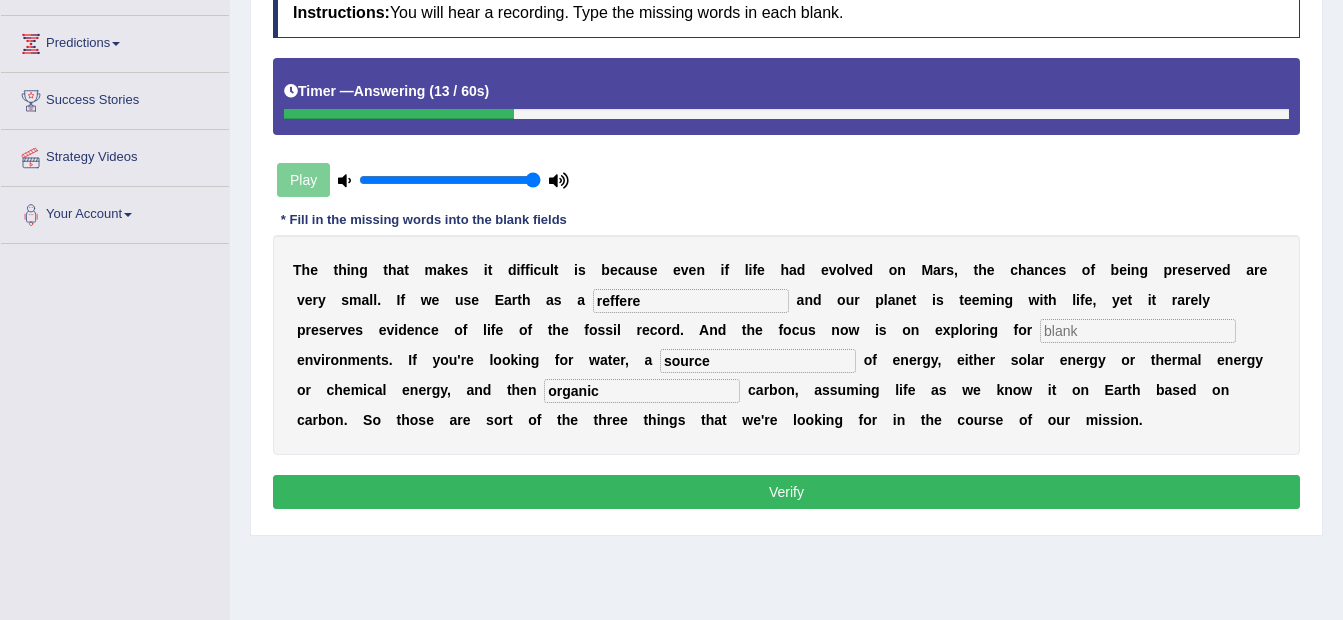type on "organic" 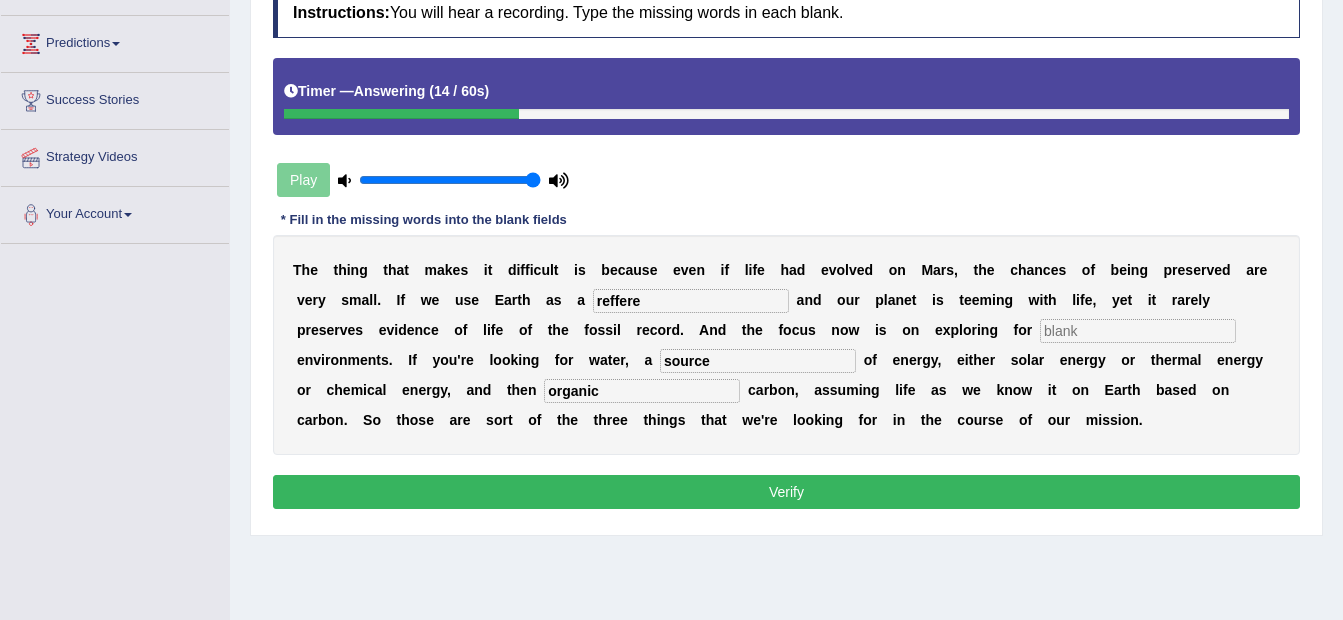 click on "reffere" at bounding box center (691, 301) 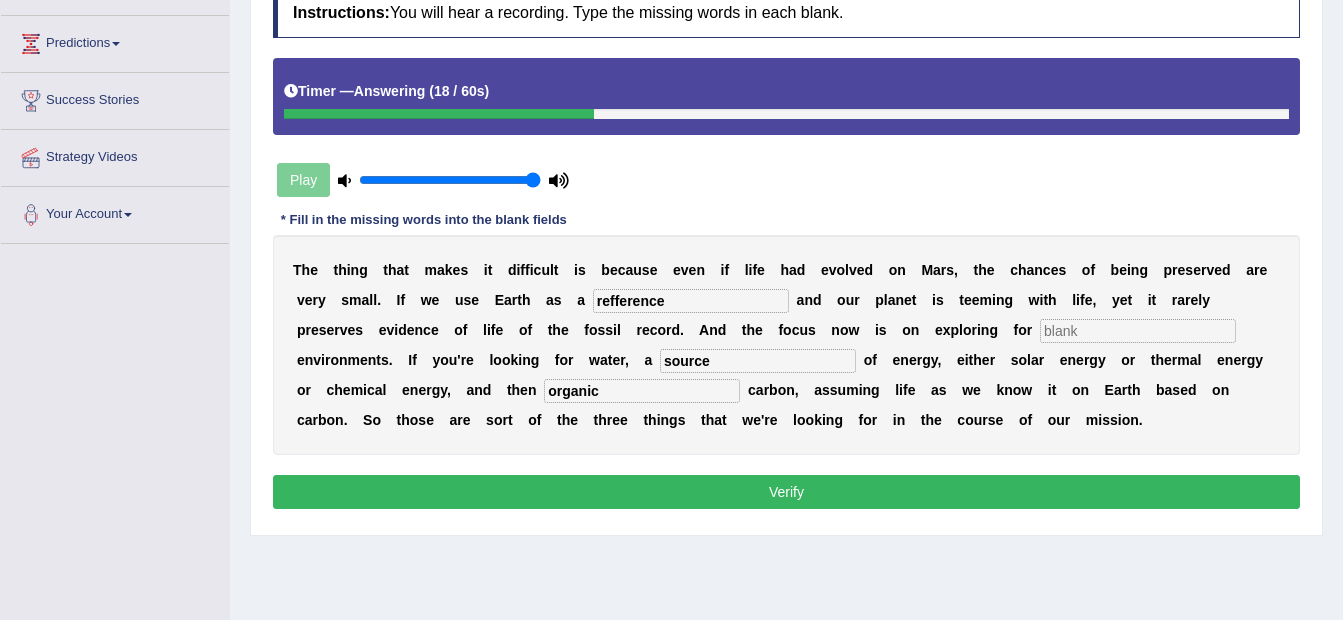 type on "refference" 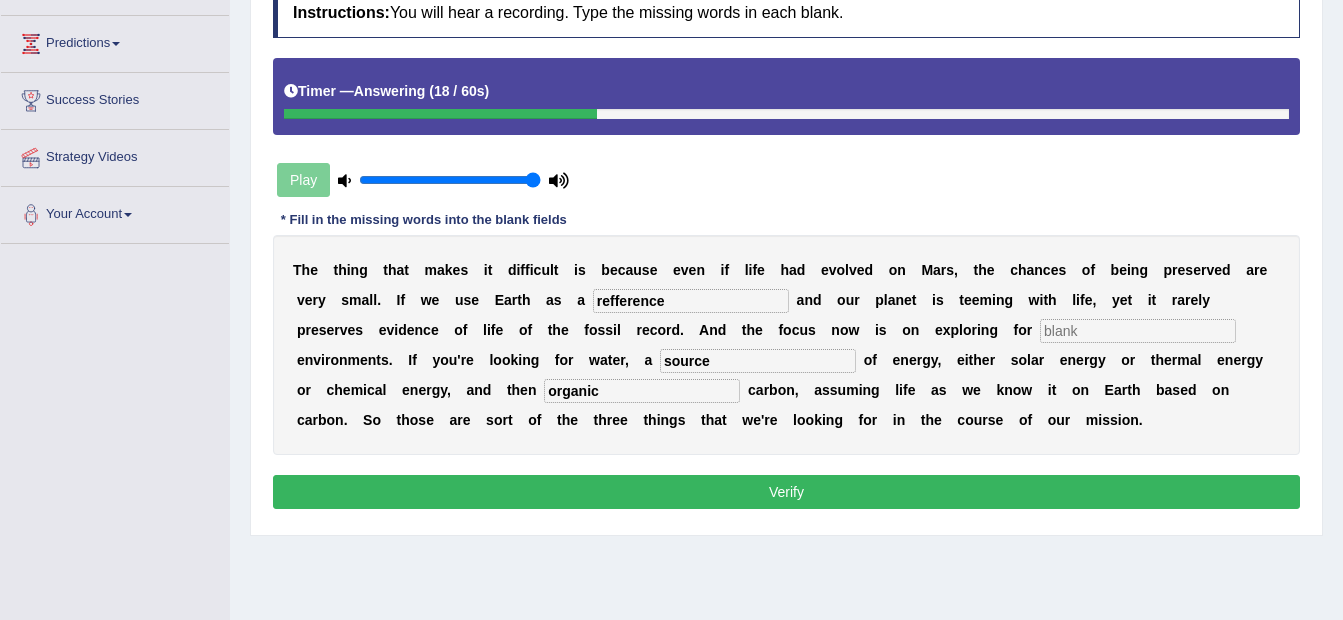 click at bounding box center (1138, 331) 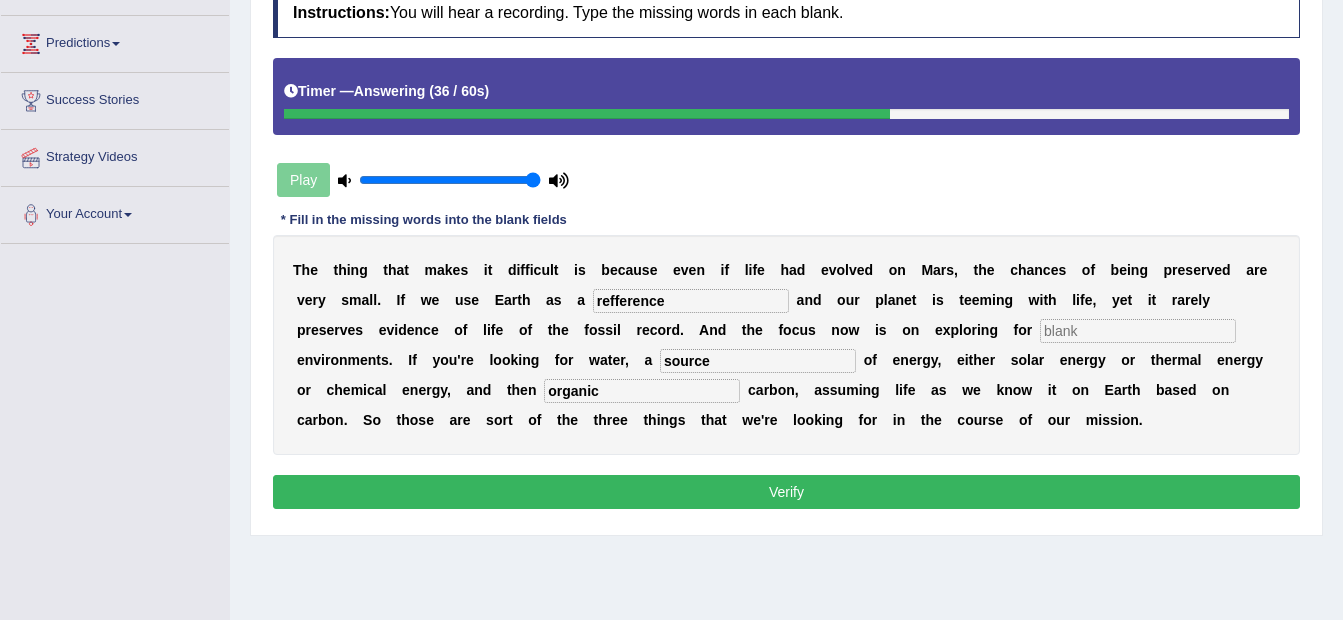 click on "Verify" at bounding box center [786, 492] 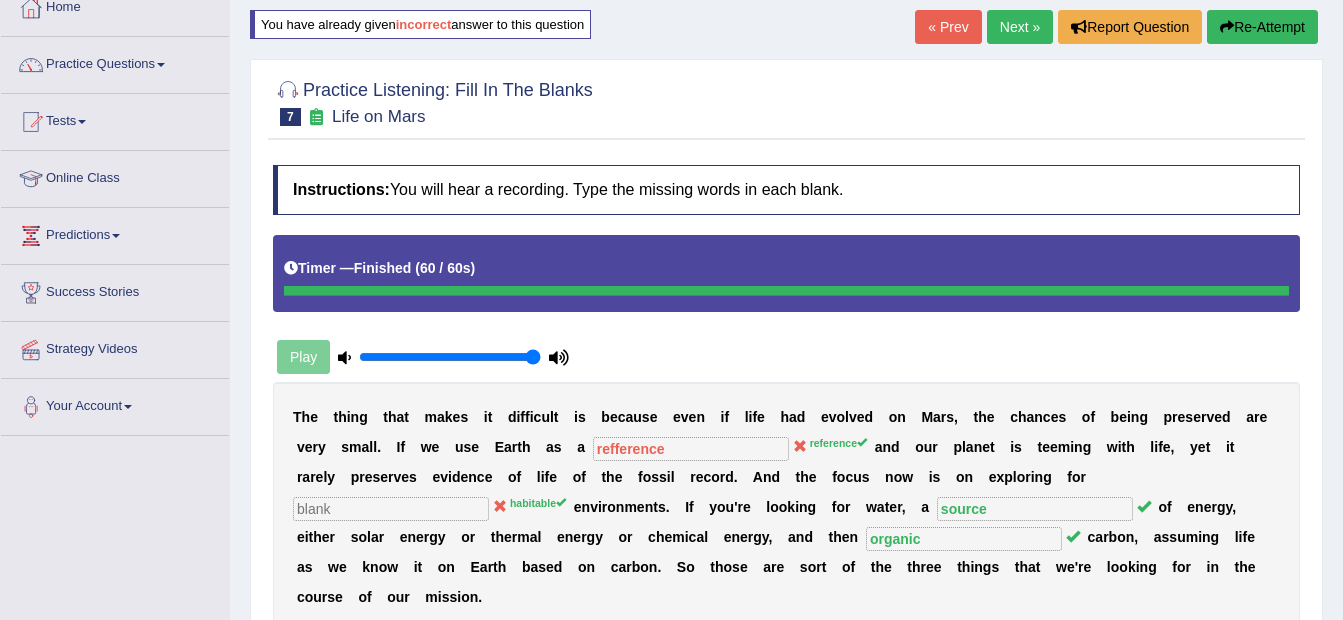 scroll, scrollTop: 111, scrollLeft: 0, axis: vertical 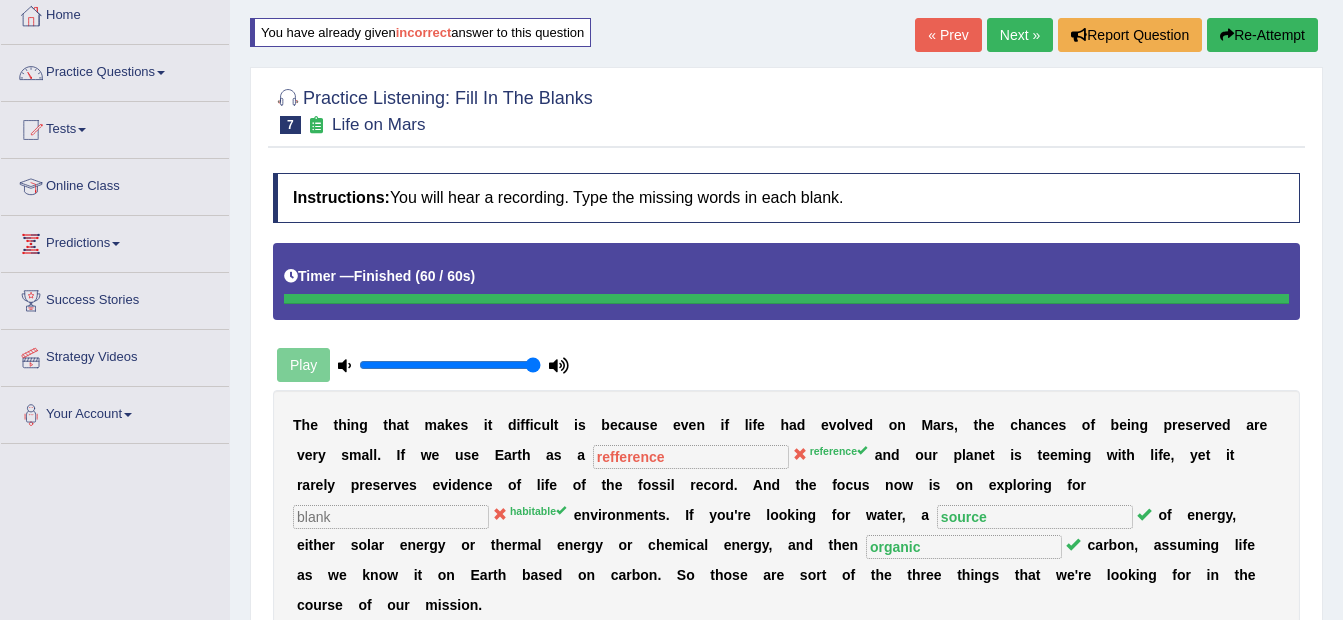 click on "Next »" at bounding box center [1020, 35] 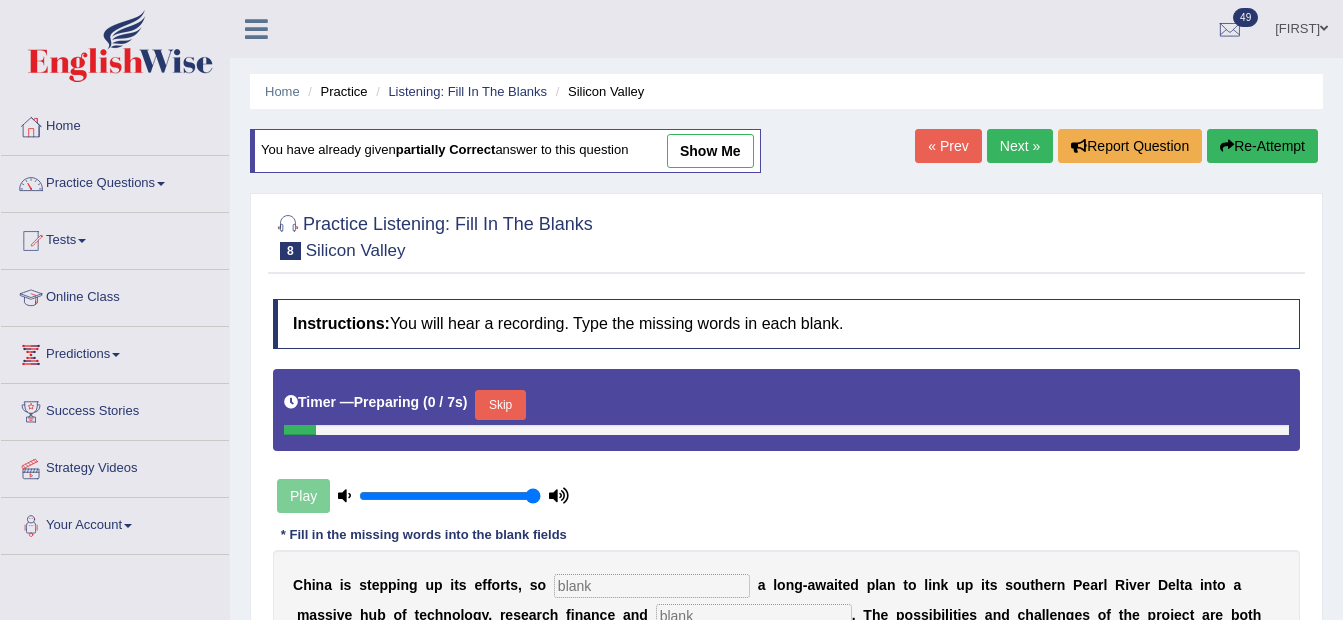 scroll, scrollTop: 271, scrollLeft: 0, axis: vertical 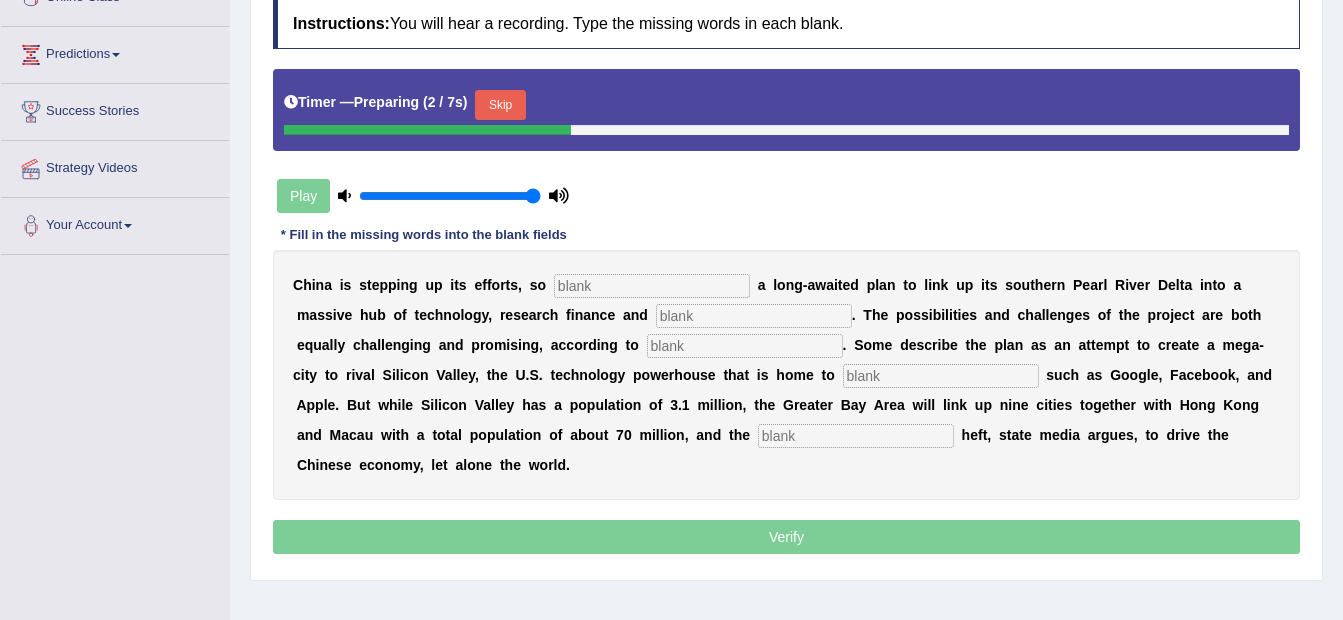 click at bounding box center [652, 286] 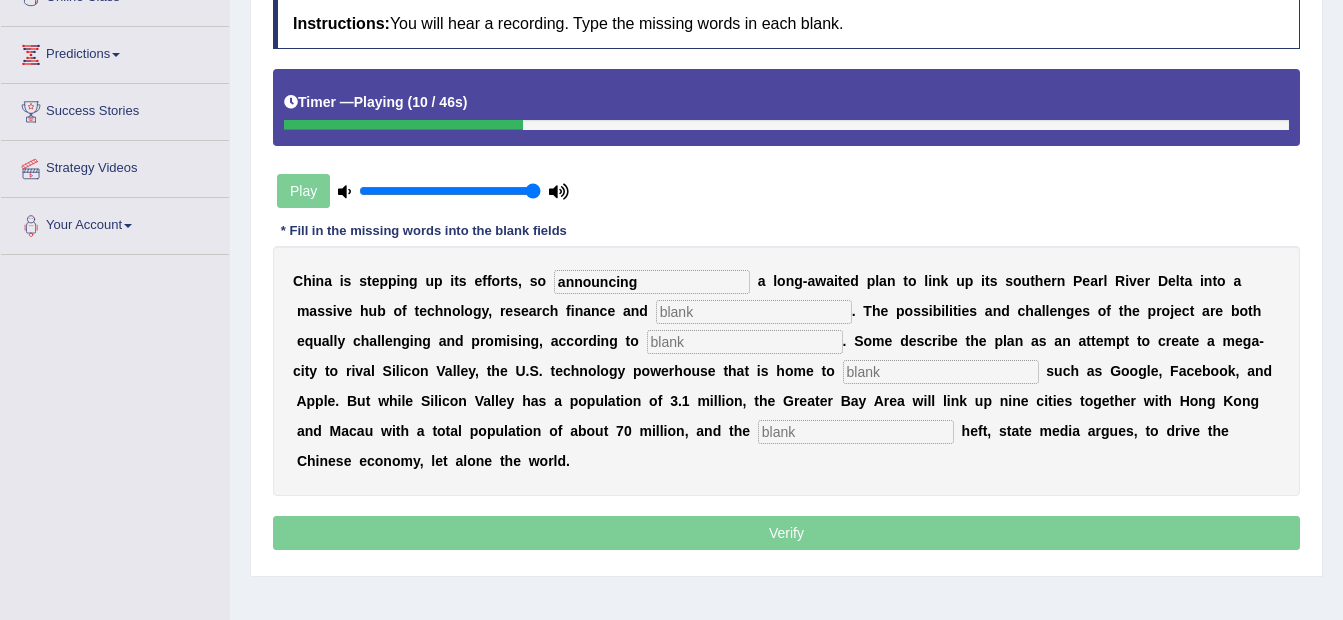 type on "announcing" 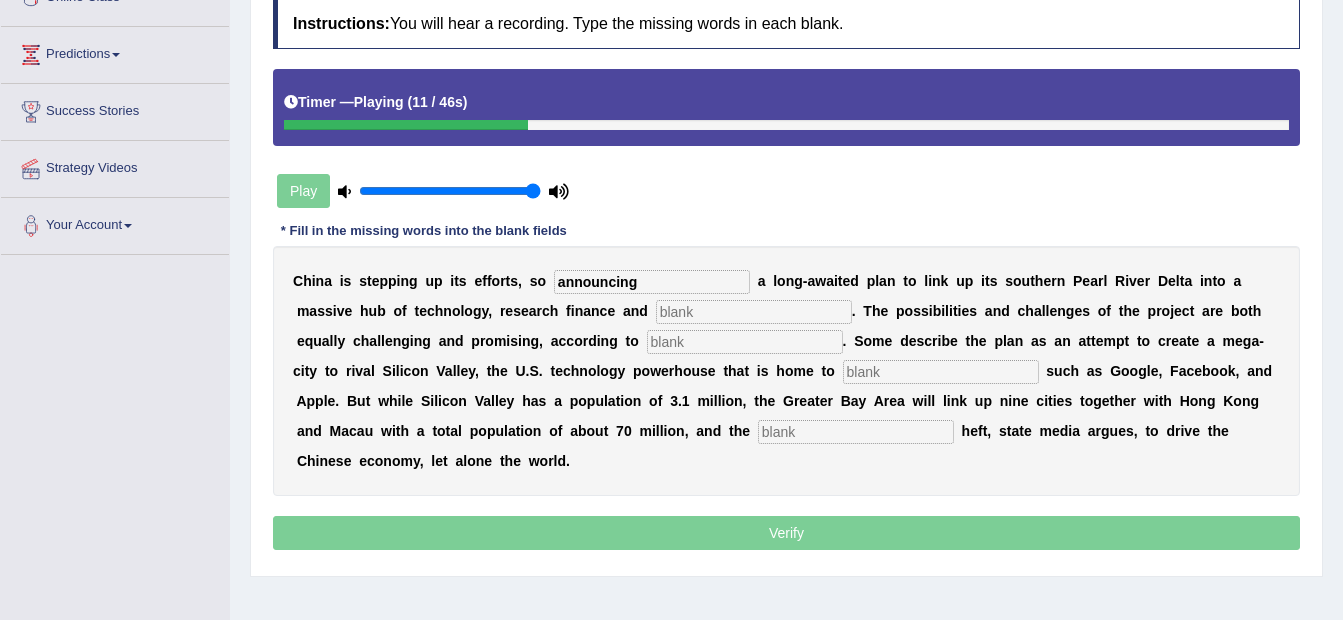 click at bounding box center (754, 312) 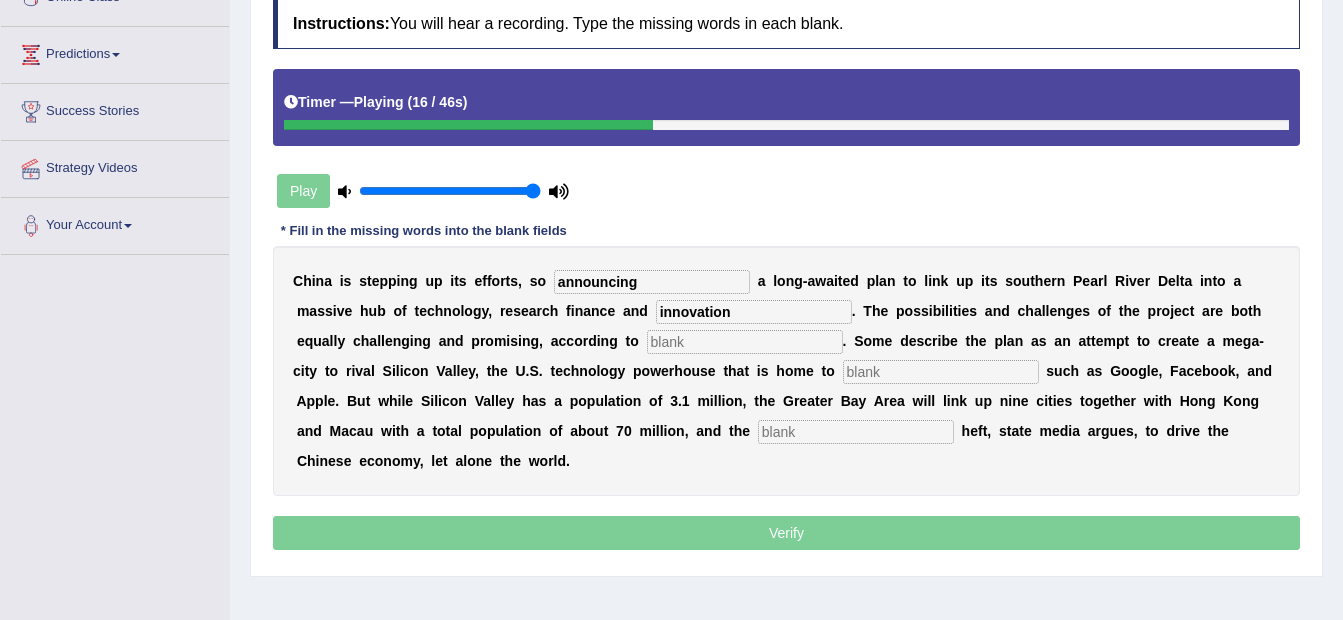 type on "innovation" 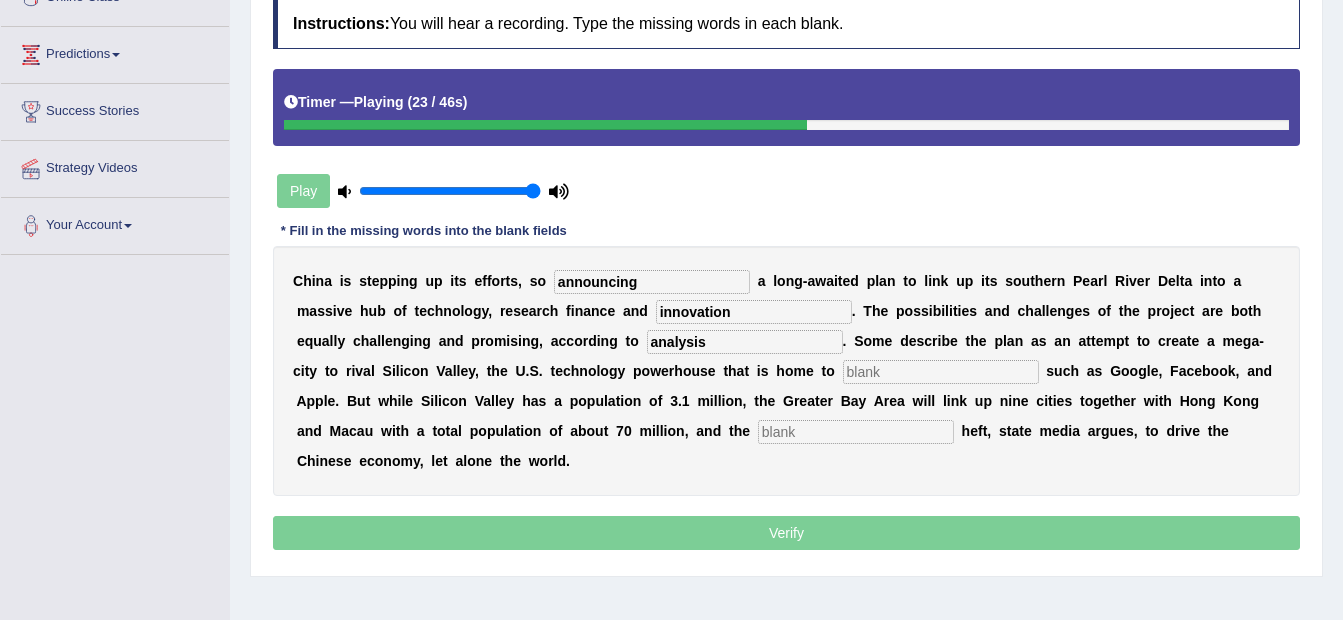type on "analysis" 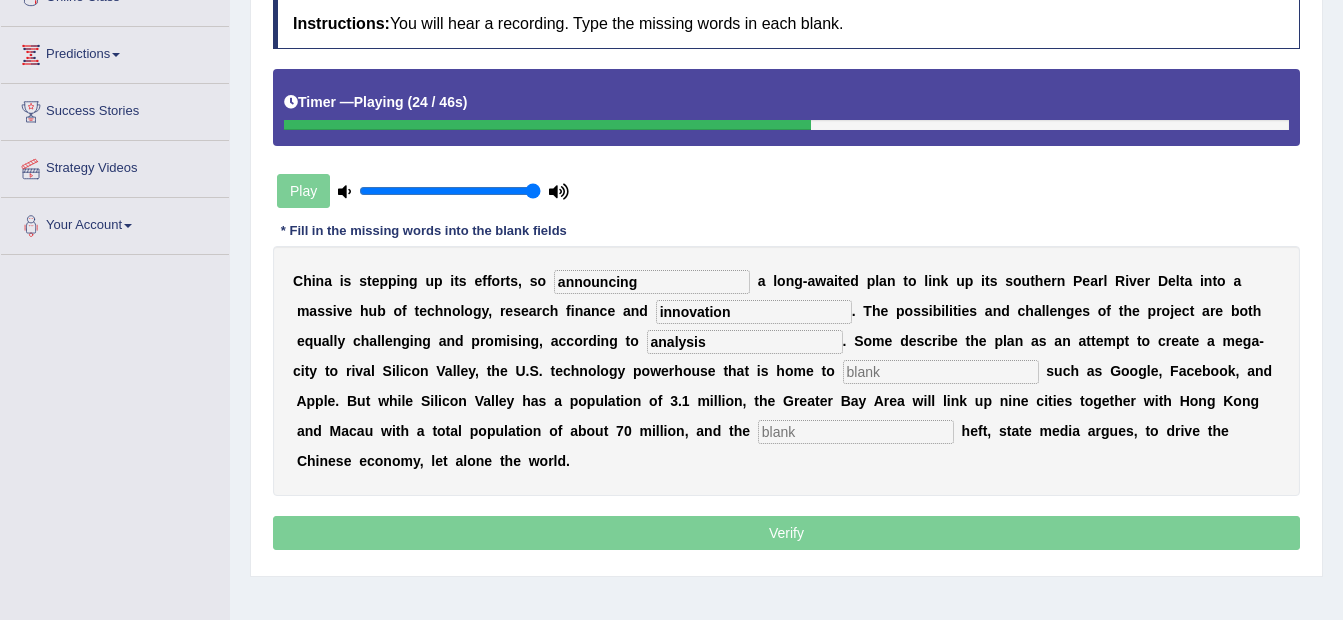 click at bounding box center [941, 372] 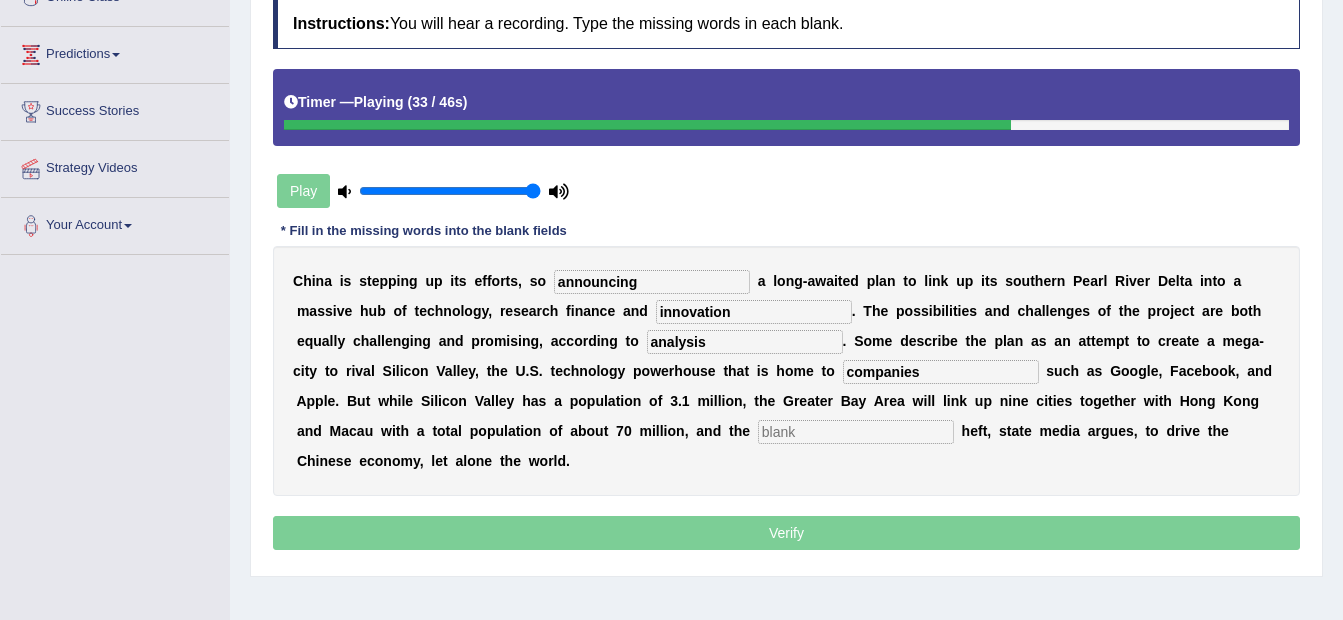 type on "companies" 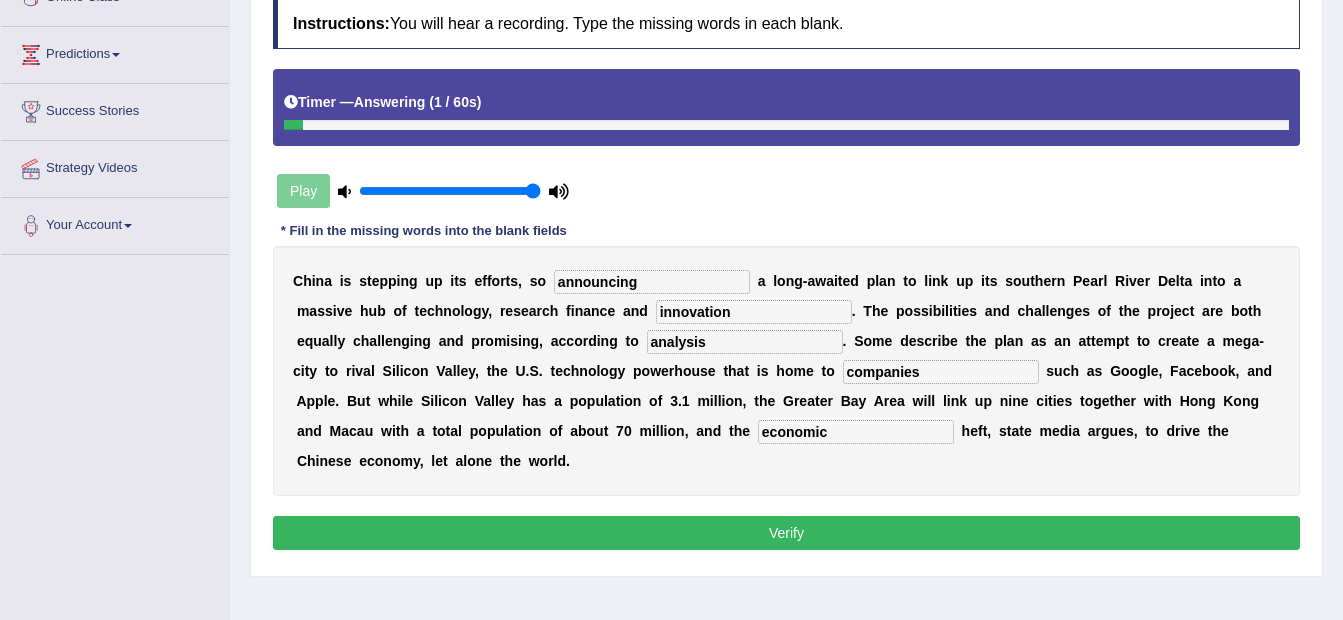 type on "economic" 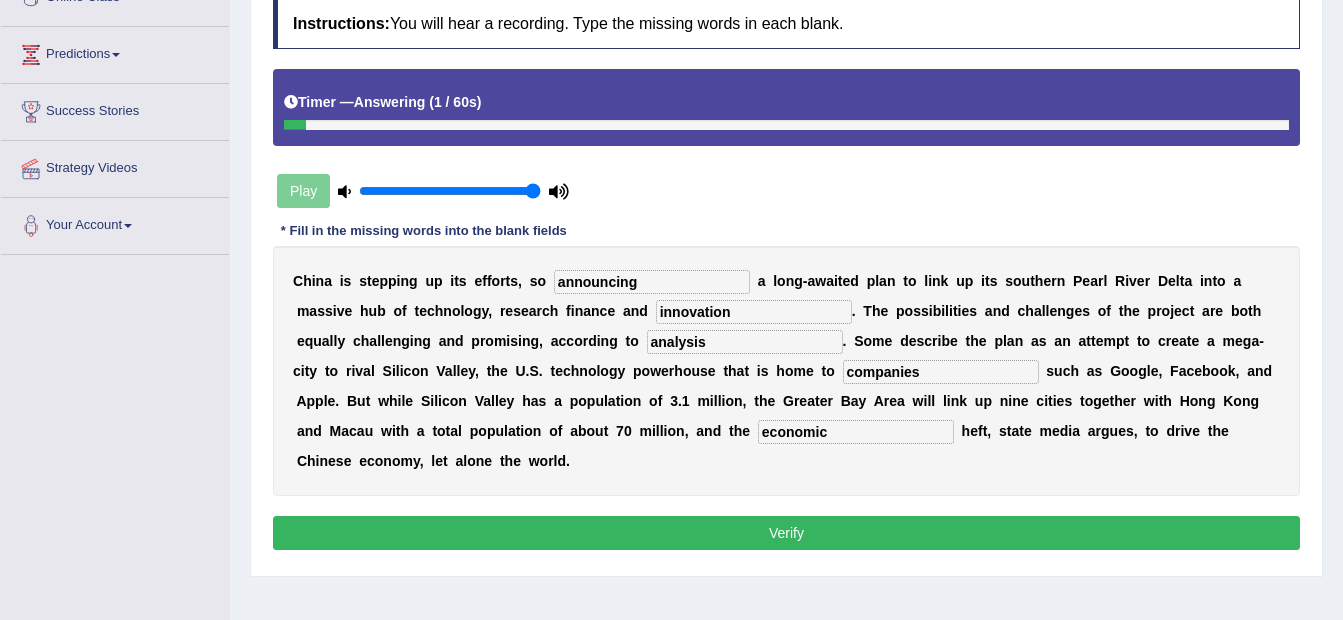 click on "Verify" at bounding box center (786, 533) 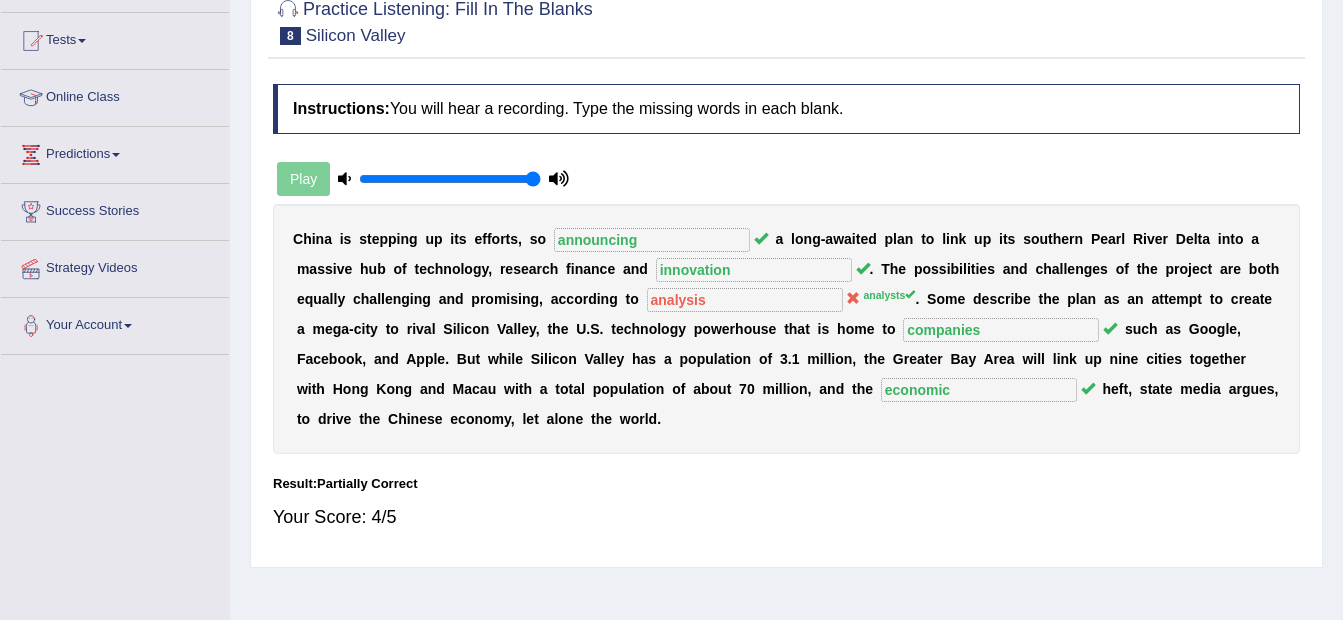scroll, scrollTop: 0, scrollLeft: 0, axis: both 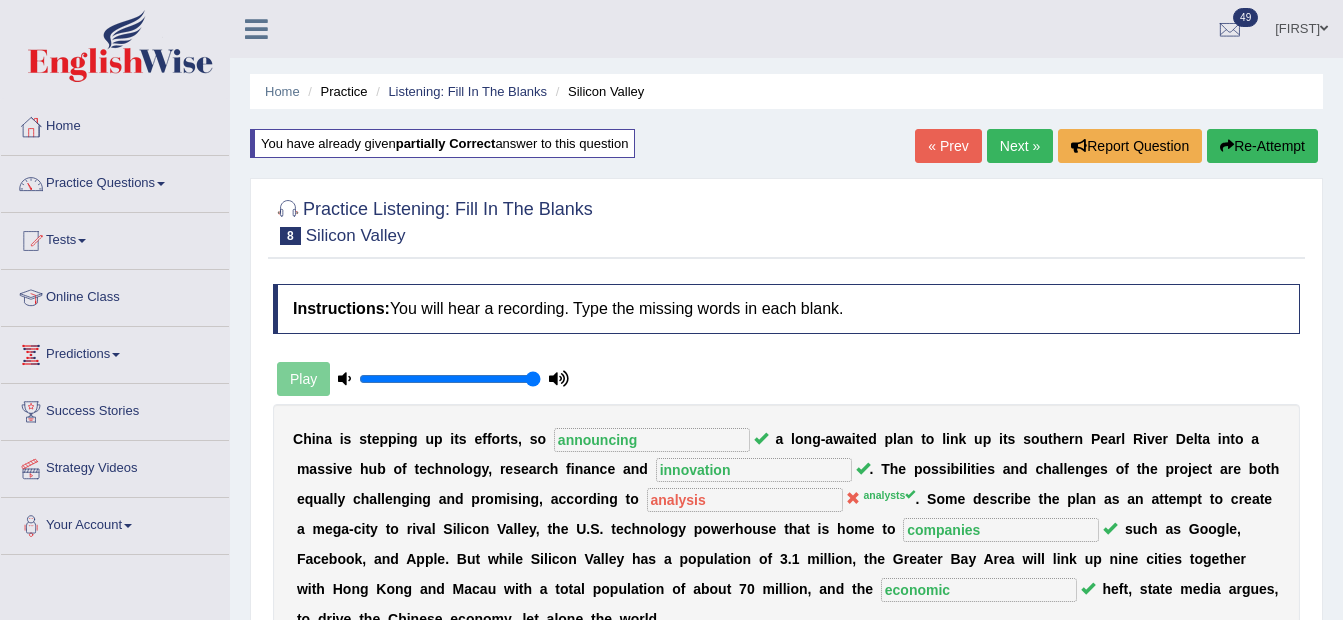 click on "Next »" at bounding box center (1020, 146) 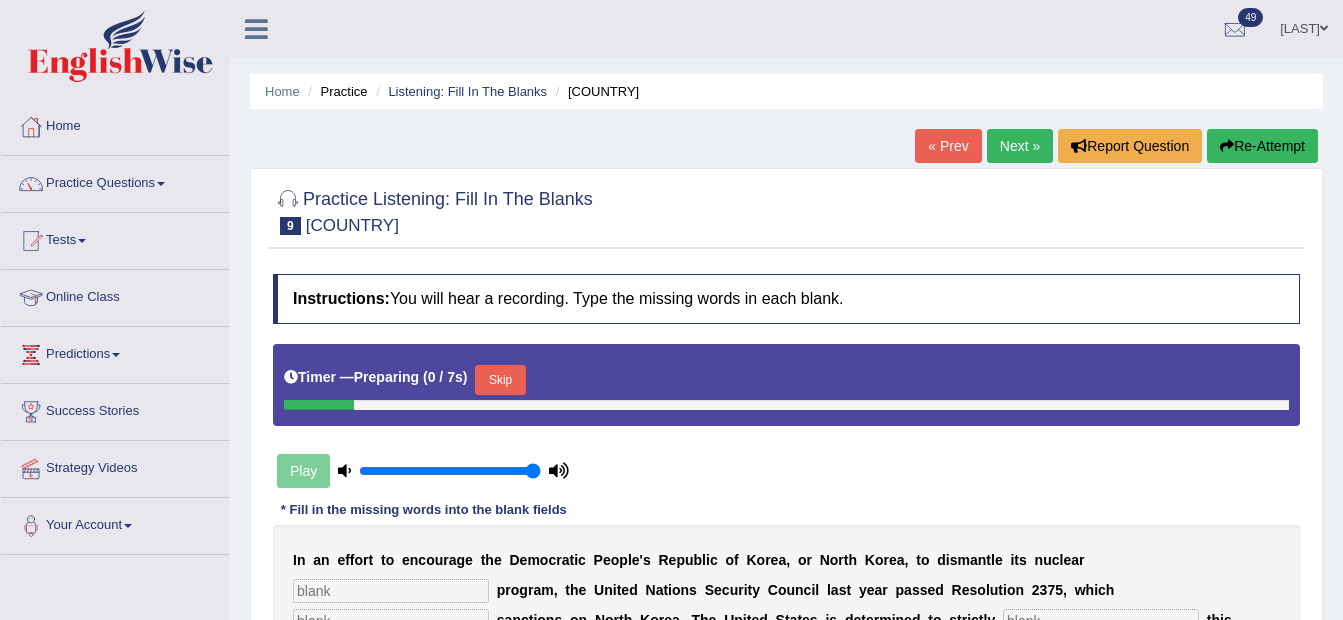 scroll, scrollTop: 326, scrollLeft: 0, axis: vertical 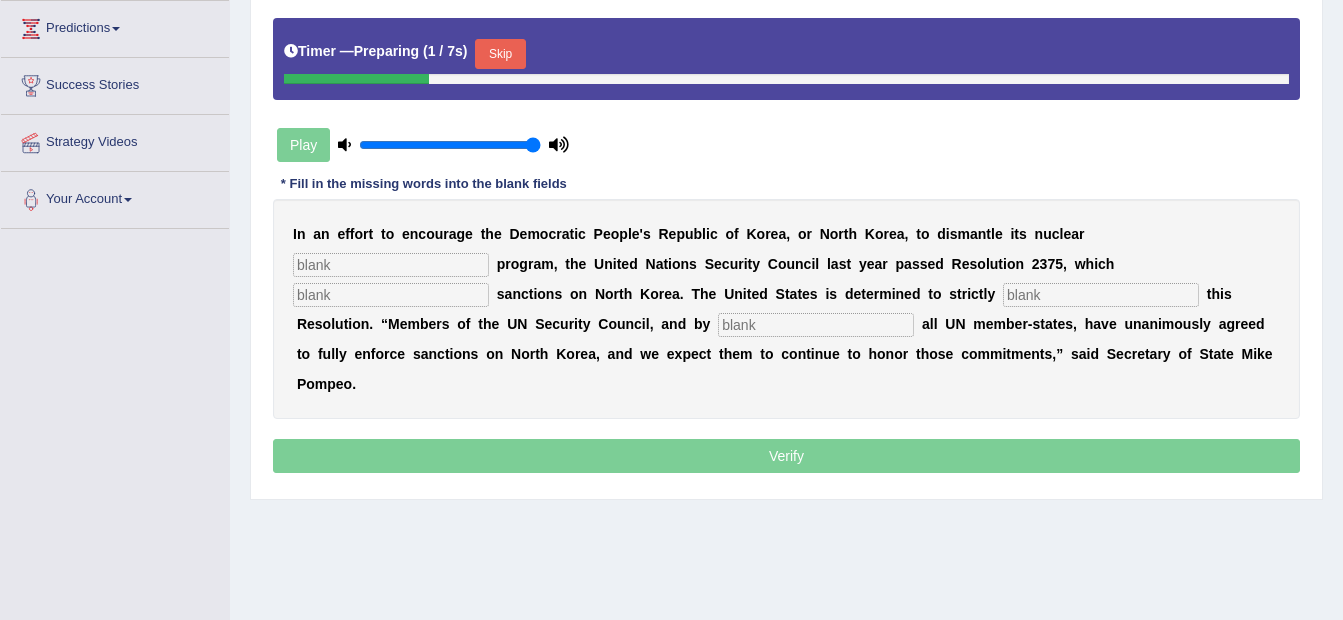 click at bounding box center (391, 265) 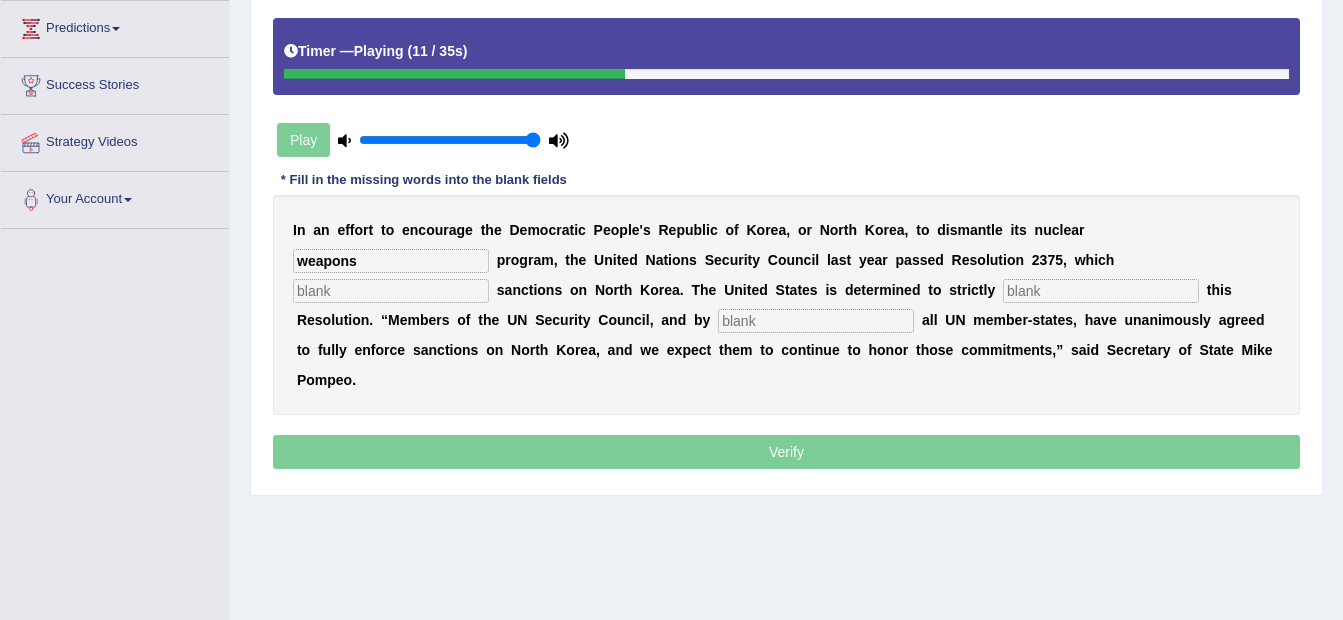 type on "weapons" 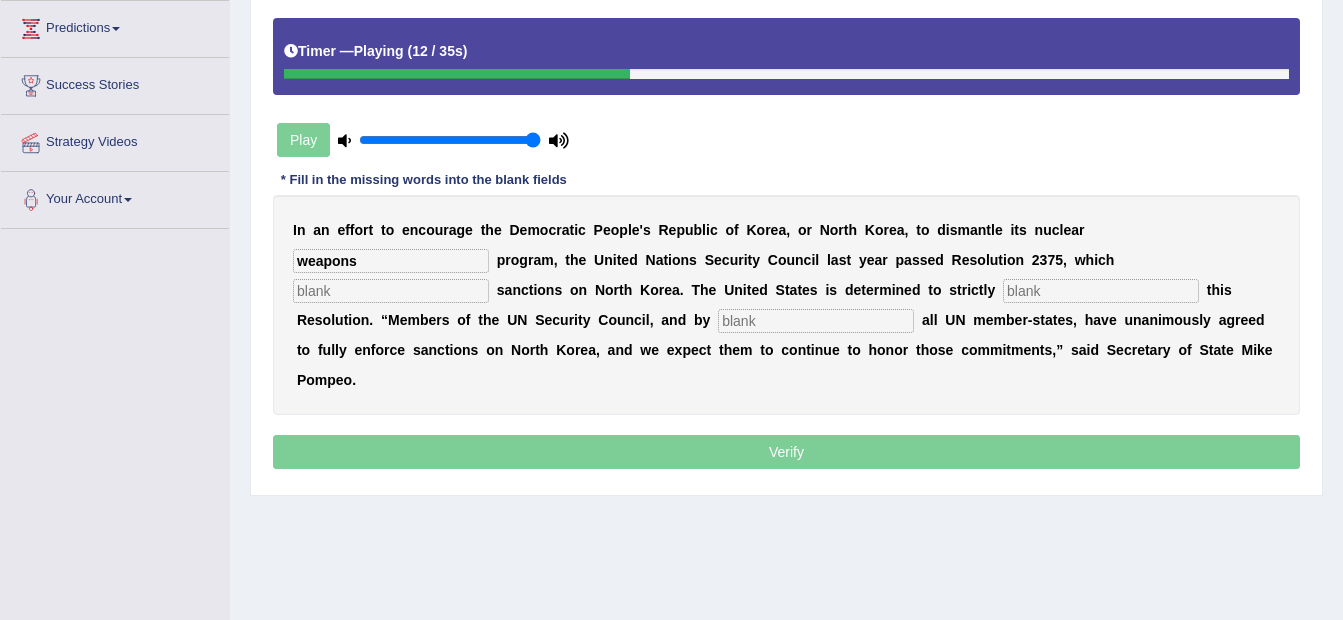 click at bounding box center (391, 291) 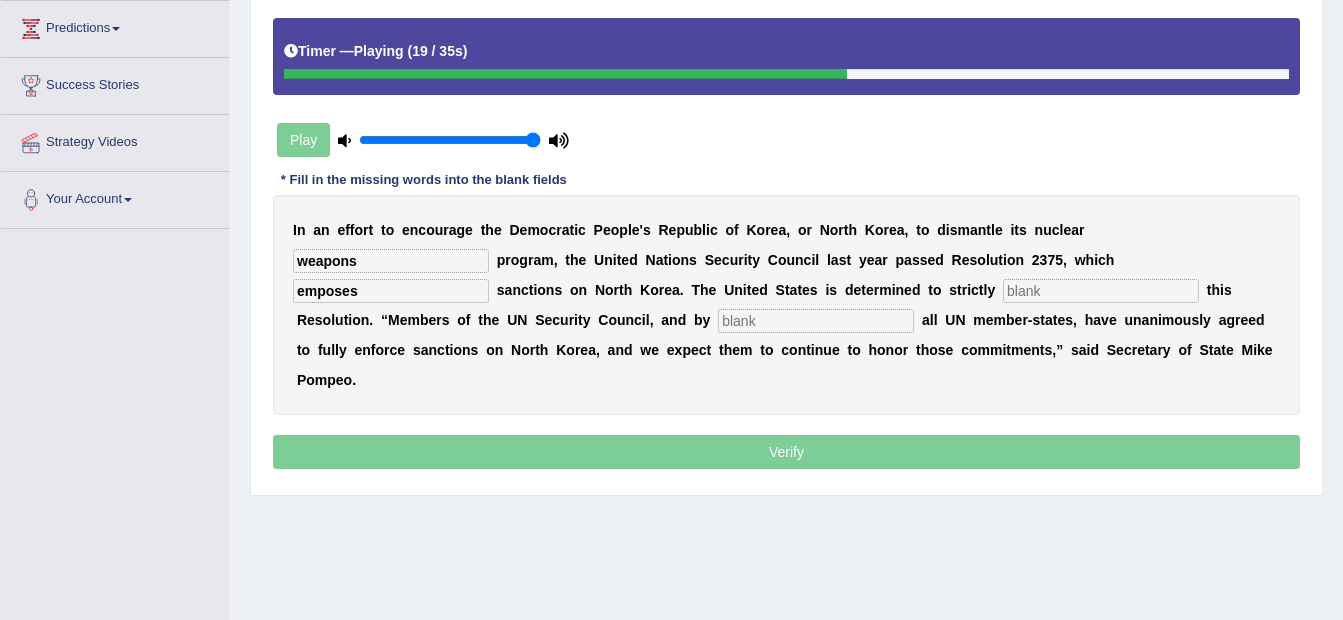 type on "emposes" 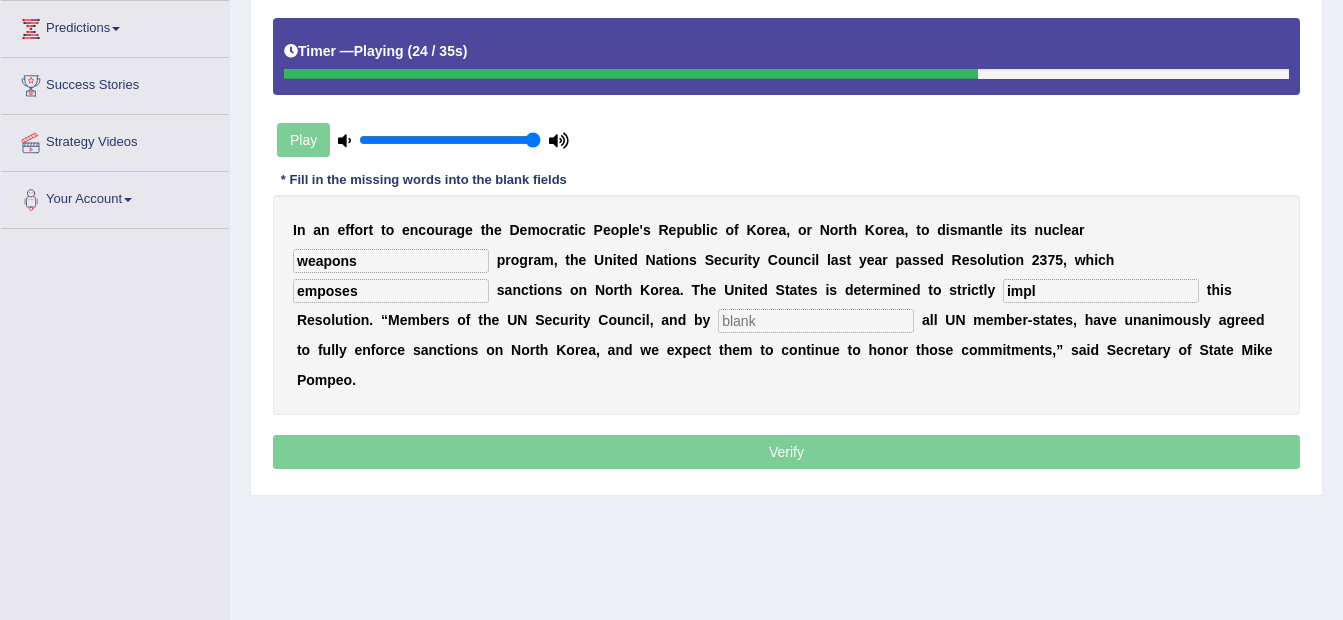 type on "impl" 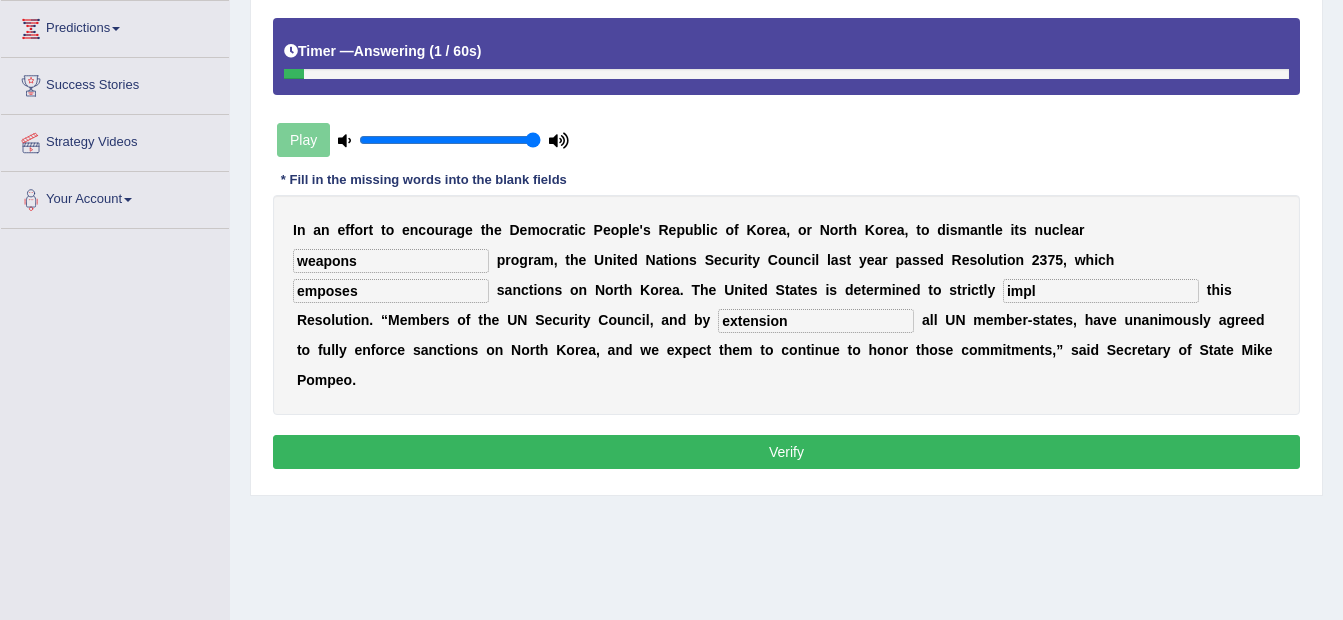type on "extension" 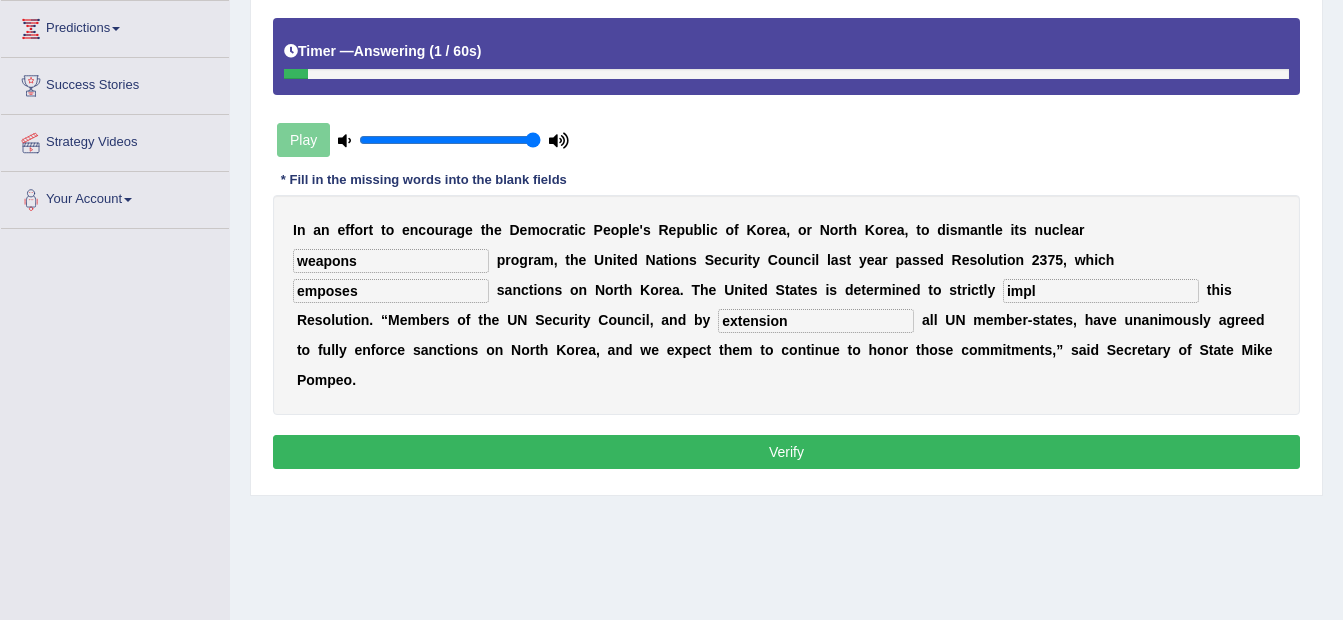 click on "impl" at bounding box center (1101, 291) 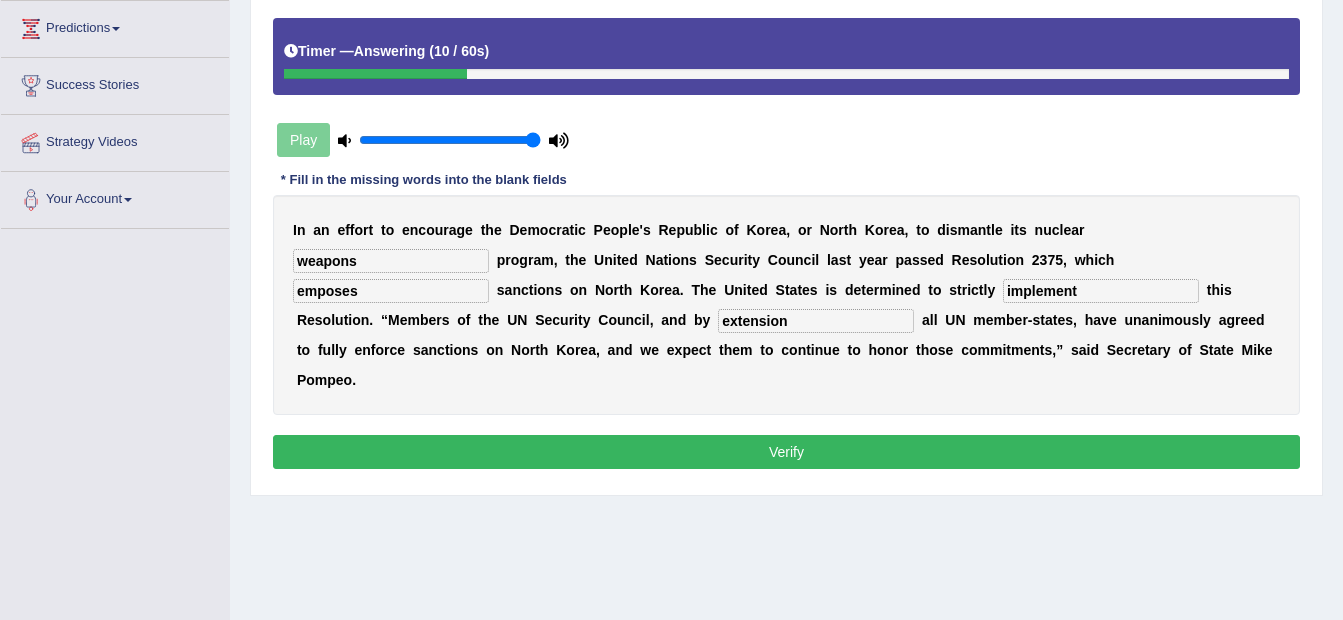 type on "implement" 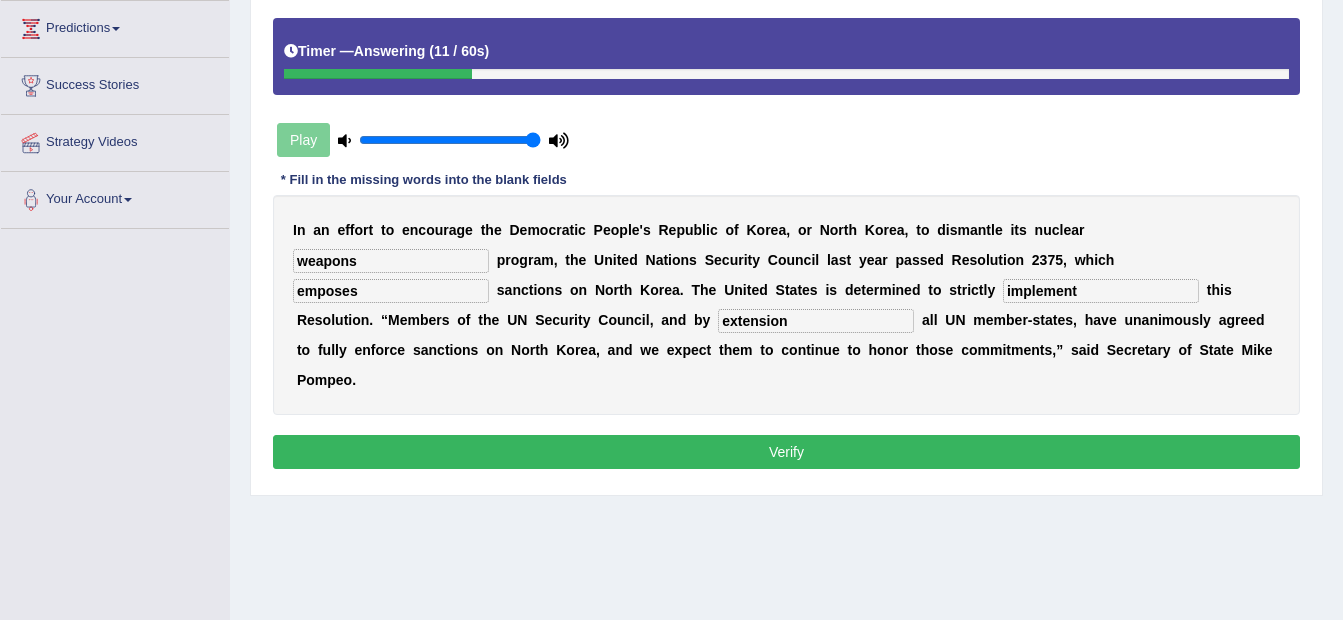 click on "Verify" at bounding box center (786, 452) 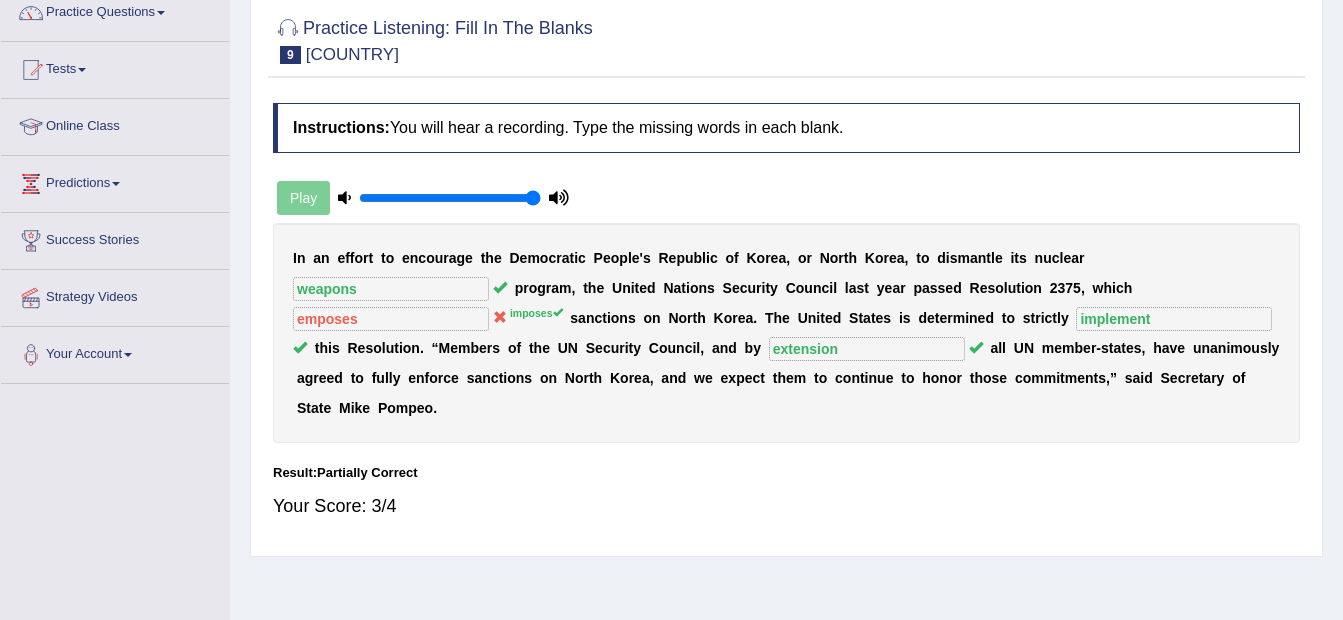 scroll, scrollTop: 126, scrollLeft: 0, axis: vertical 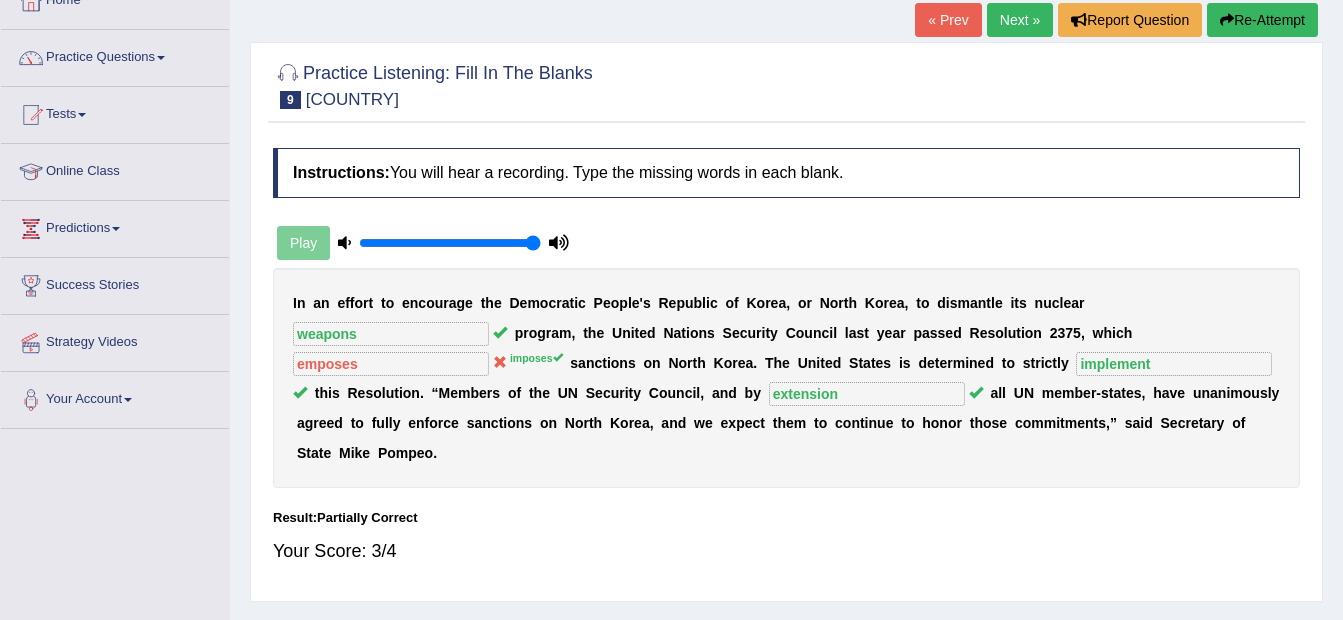 click on "Next »" at bounding box center [1020, 20] 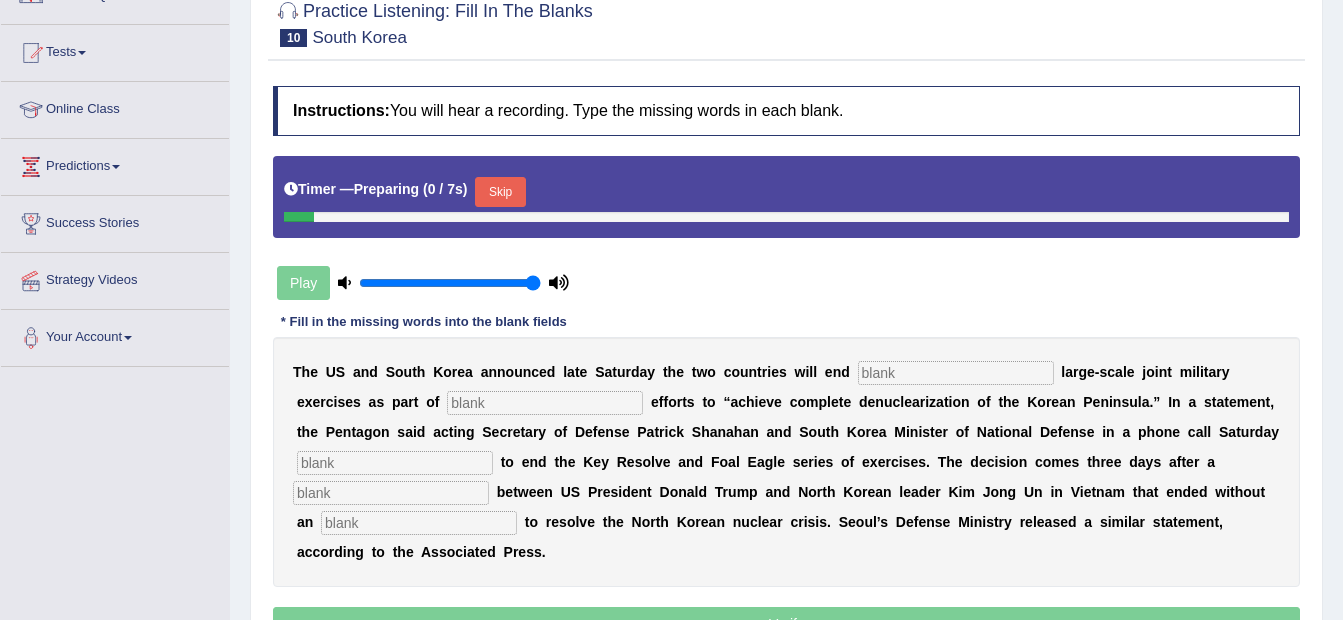 scroll, scrollTop: 0, scrollLeft: 0, axis: both 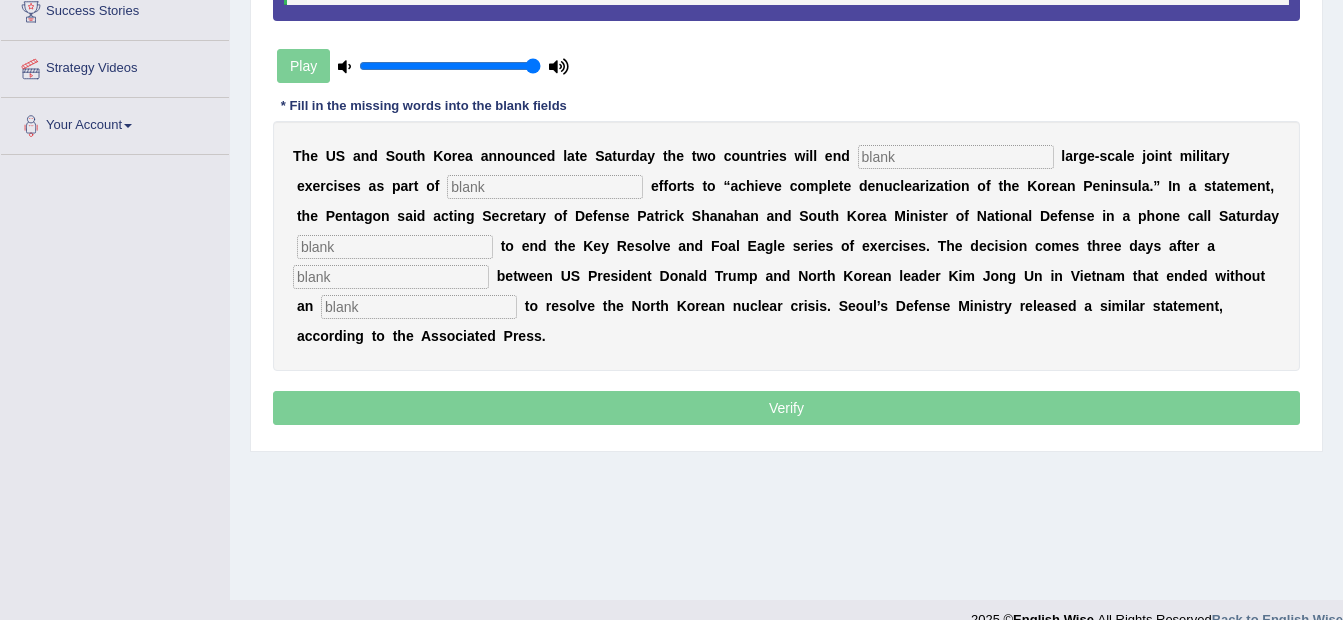 click at bounding box center [956, 157] 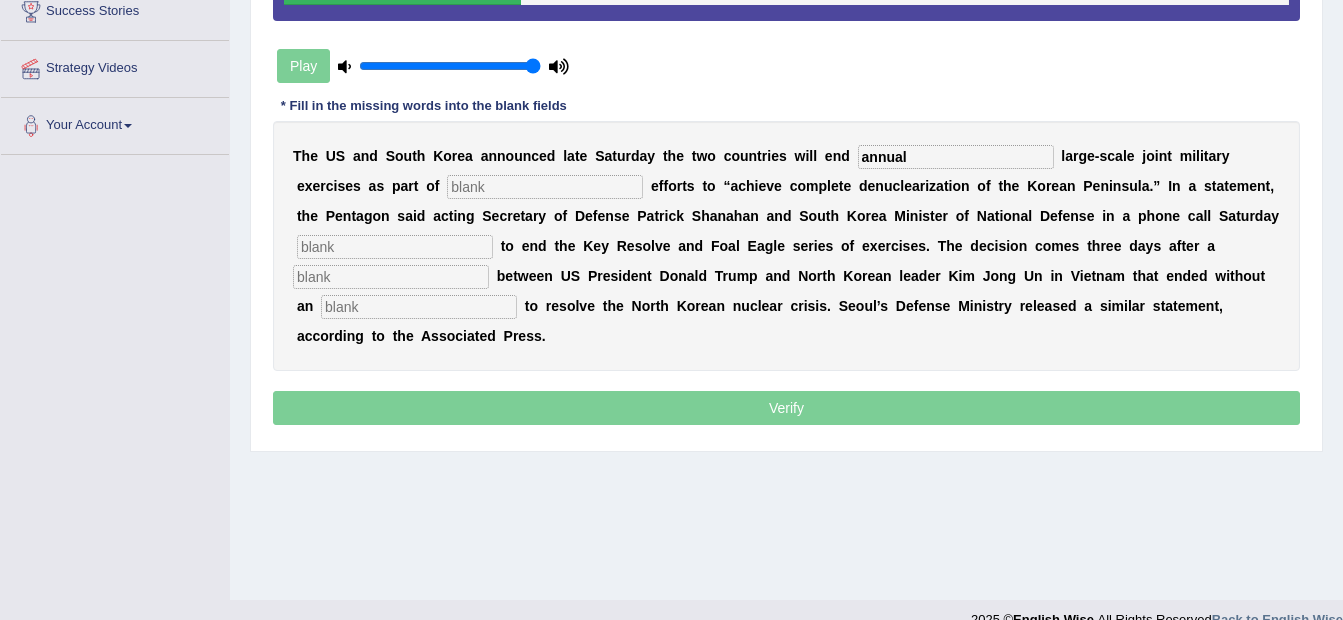 type on "annual" 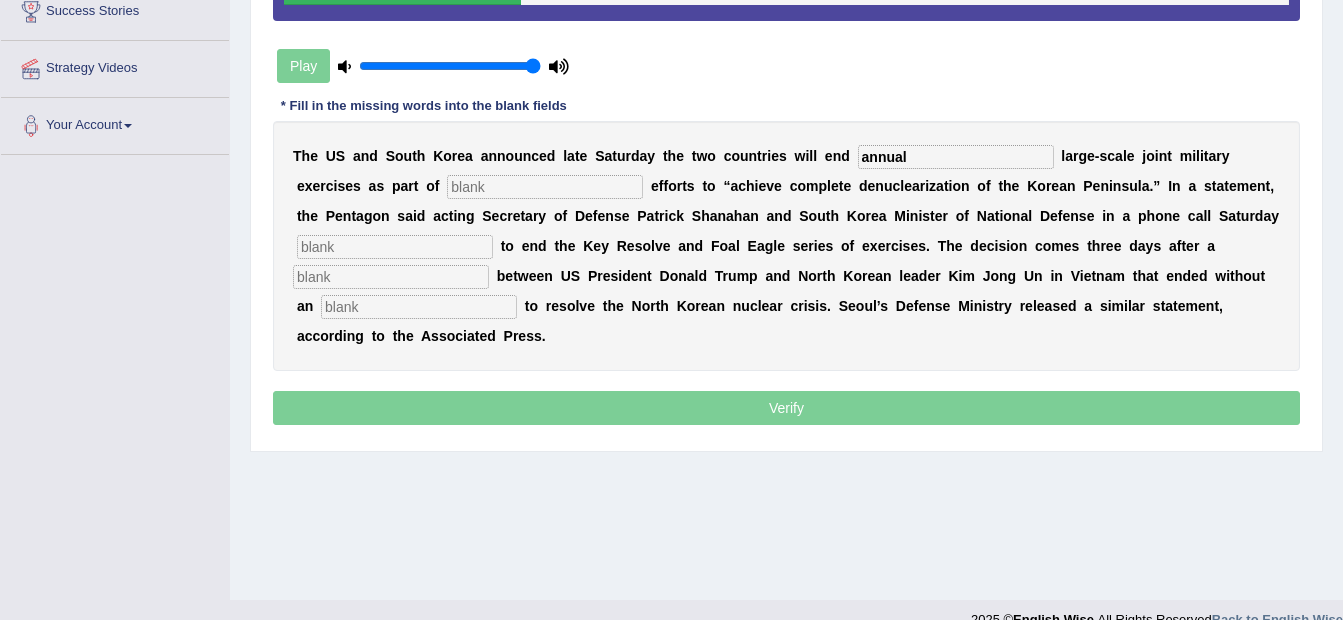 click at bounding box center (545, 187) 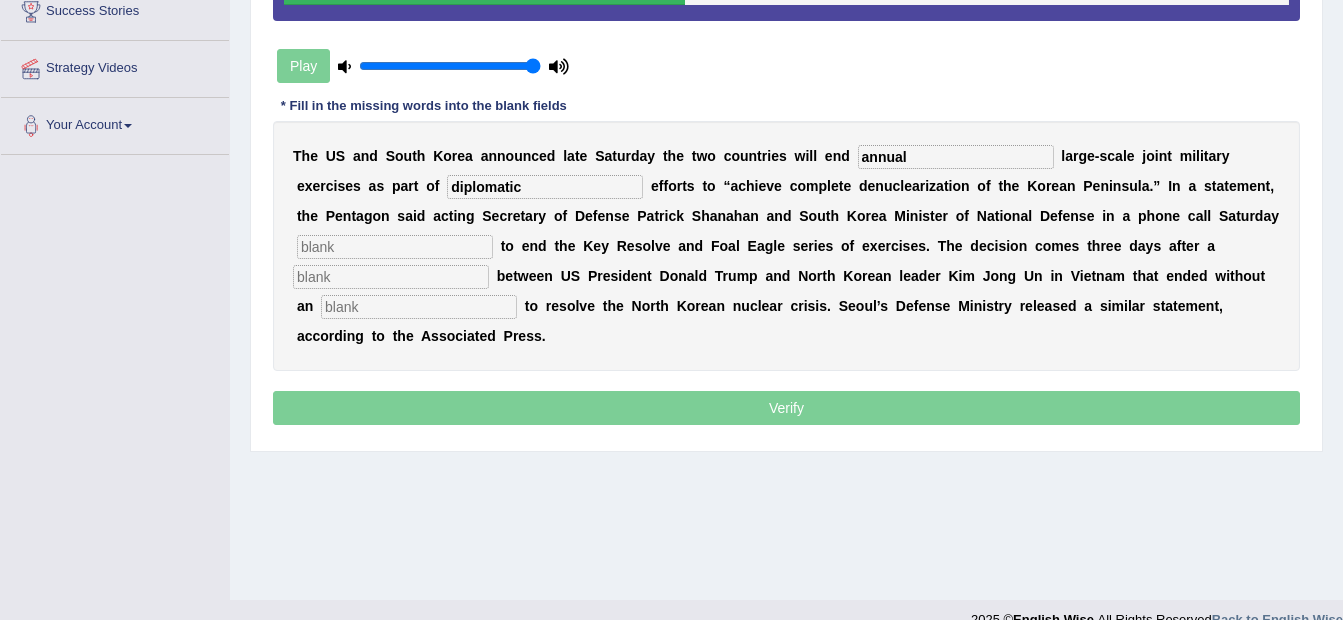 type on "diplomatic" 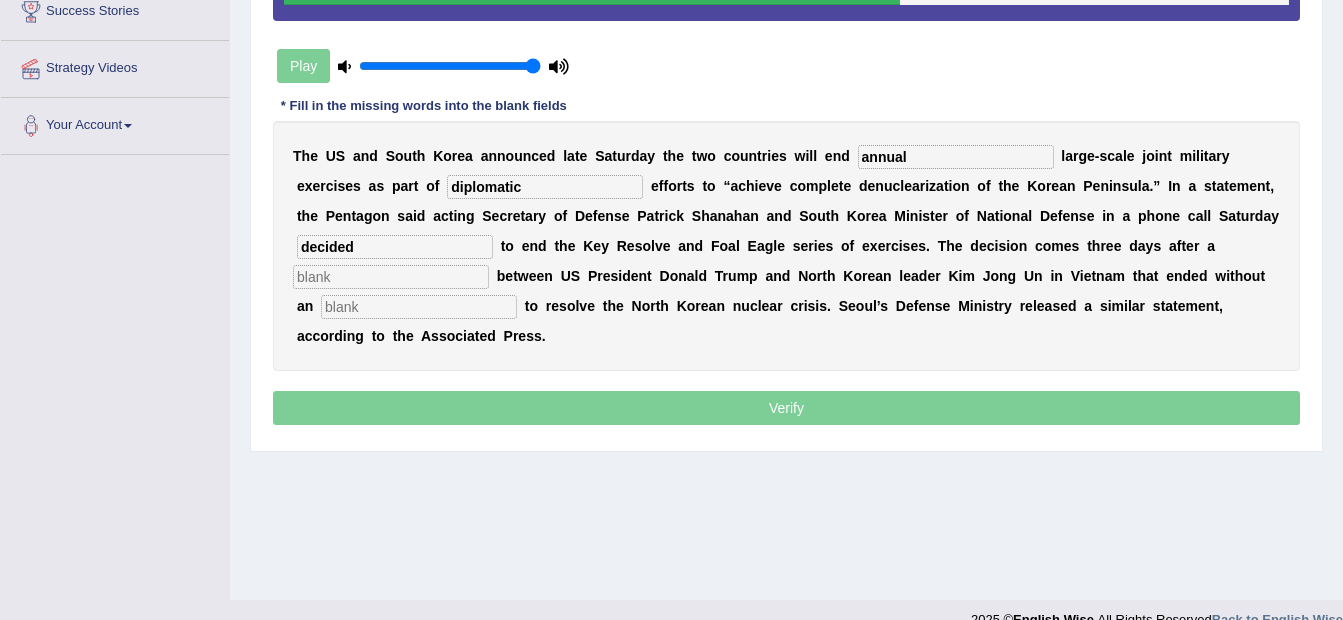 type on "decided" 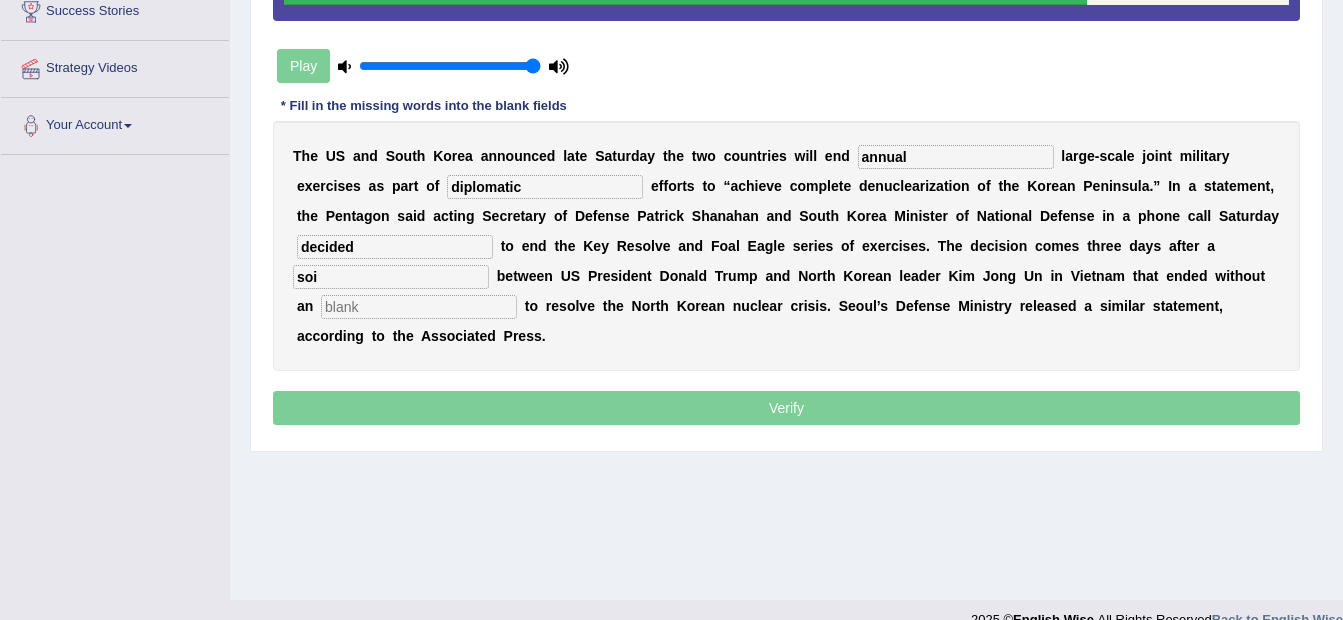 type on "soi" 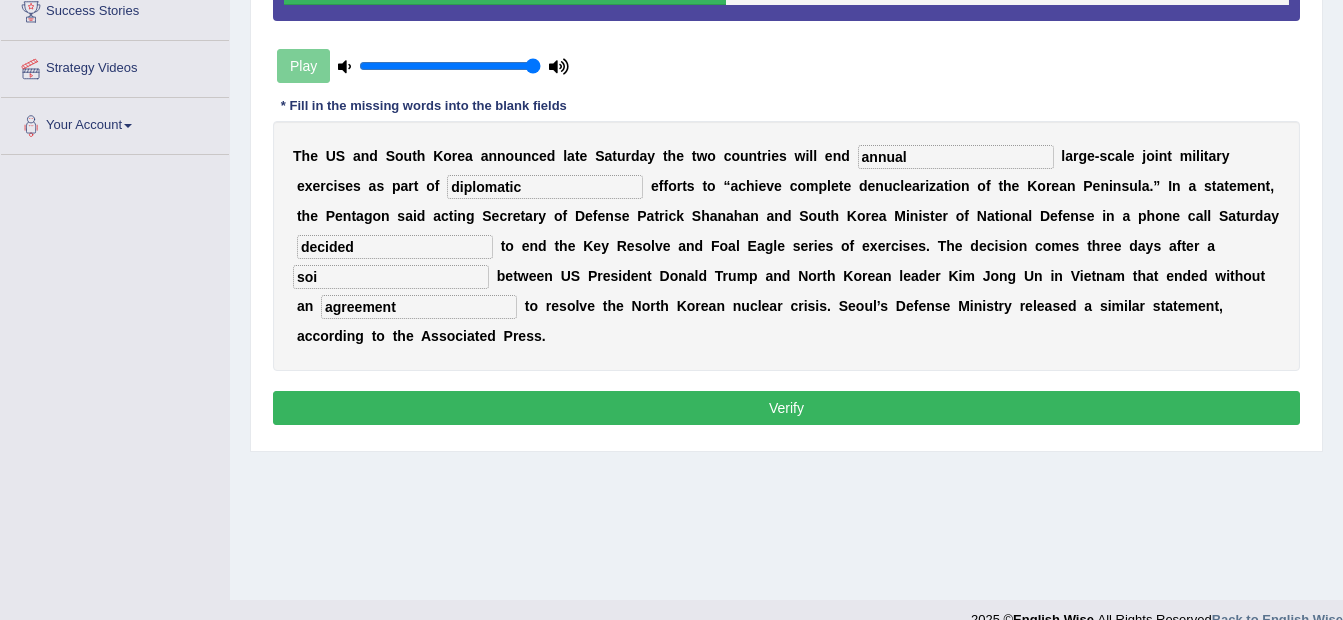 type on "agreement" 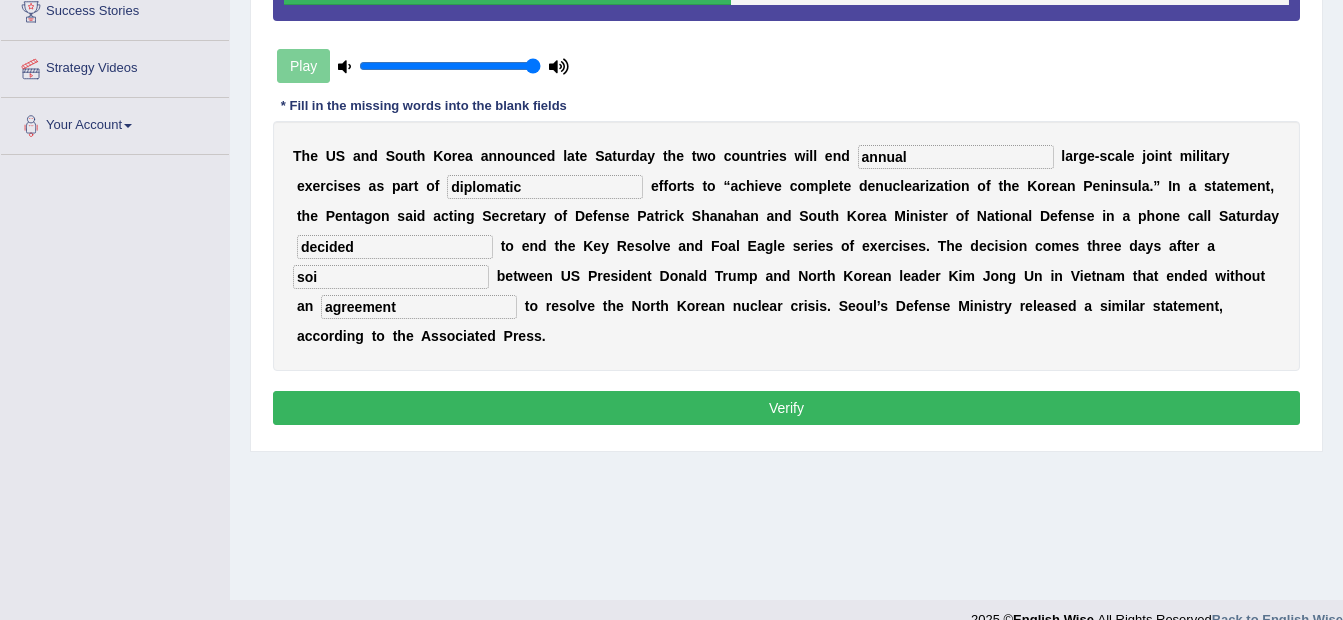 click on "soi" at bounding box center [391, 277] 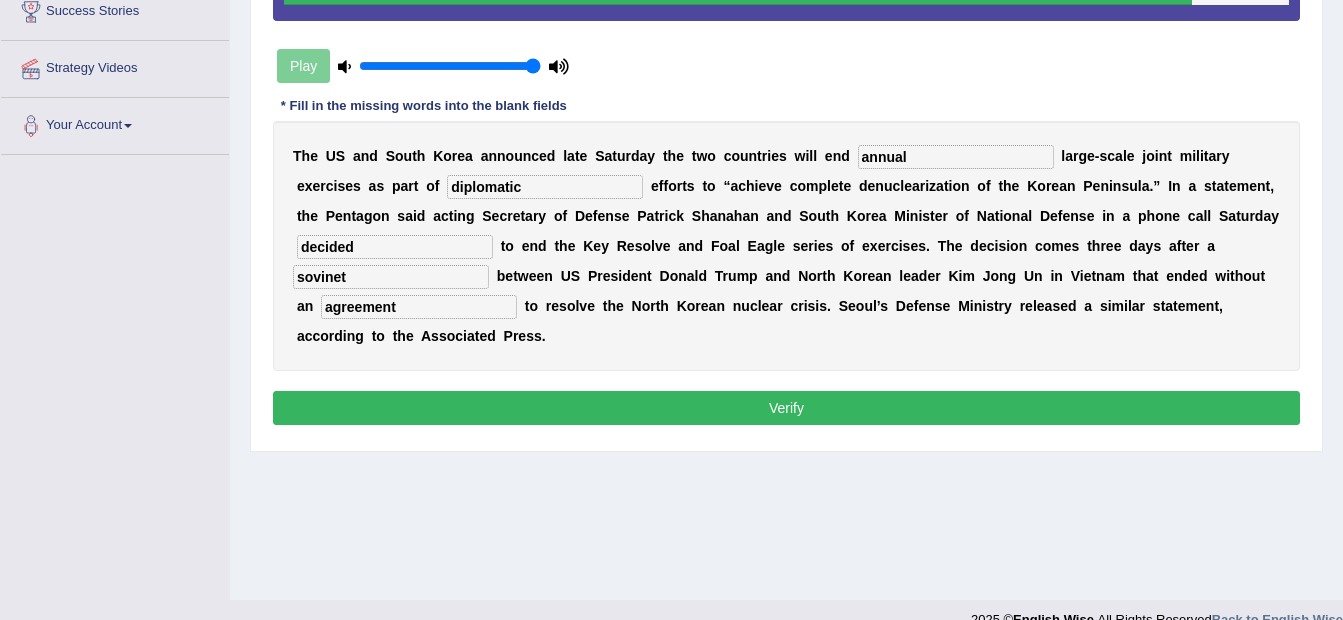 type on "sovinet" 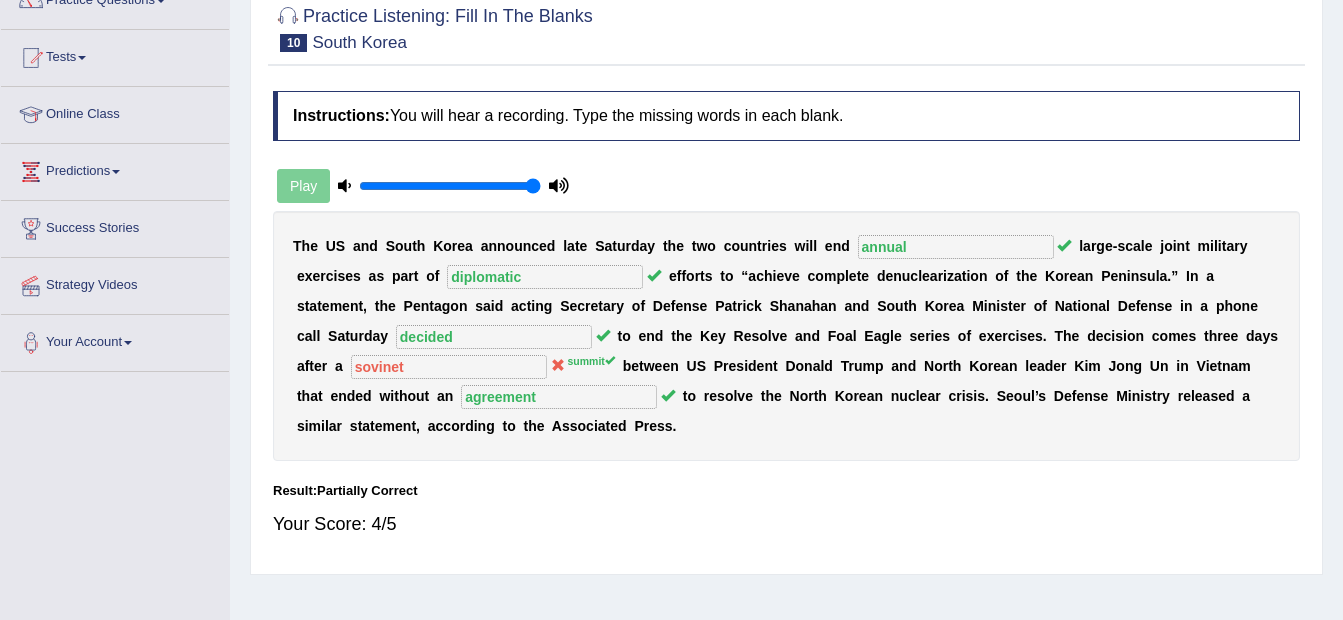 scroll, scrollTop: 0, scrollLeft: 0, axis: both 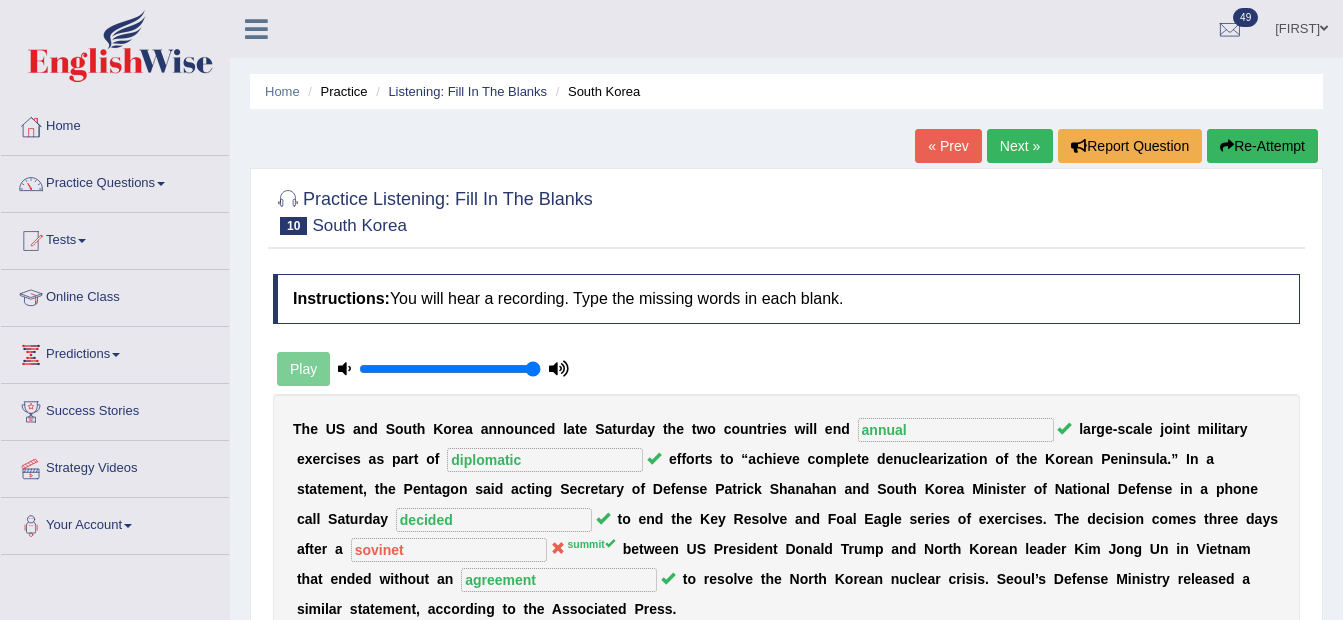 click on "Practice" at bounding box center [335, 91] 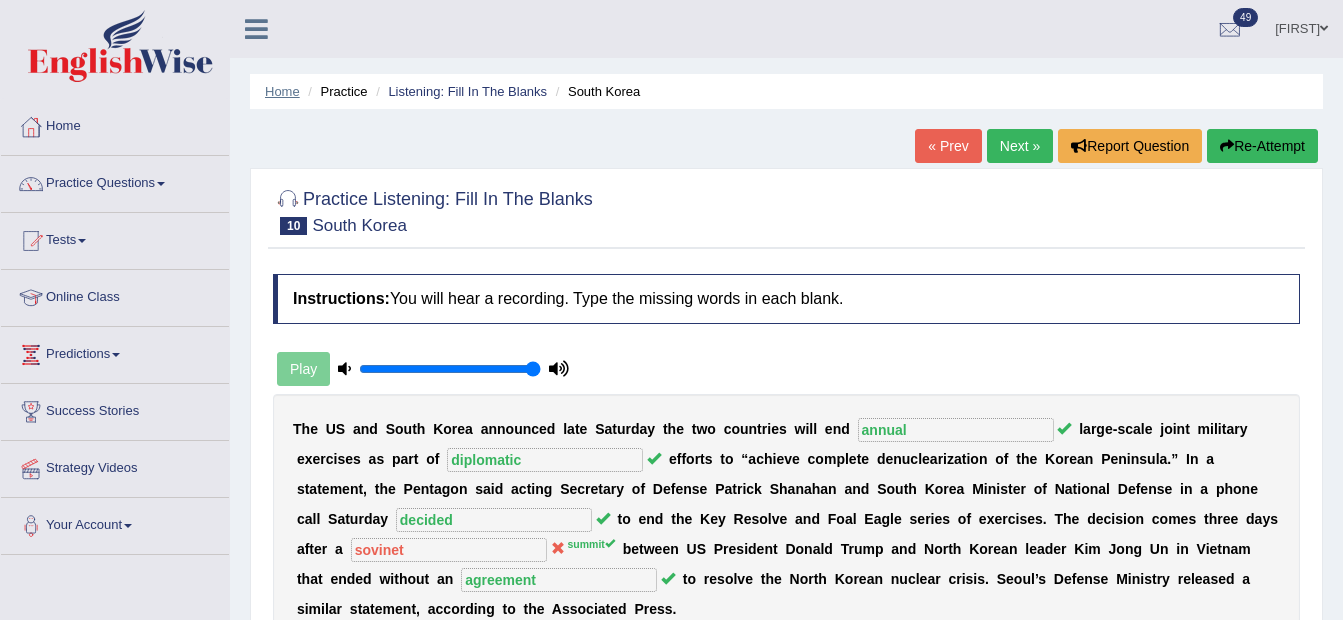 click on "Home" at bounding box center (282, 91) 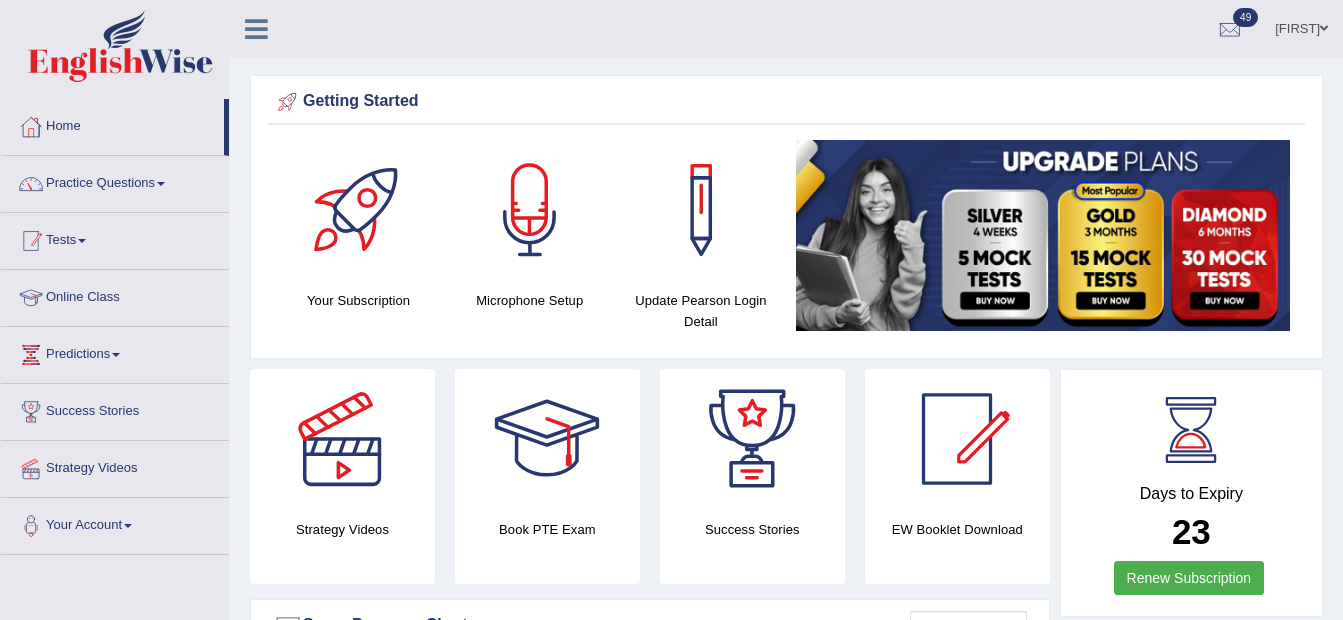 scroll, scrollTop: 0, scrollLeft: 0, axis: both 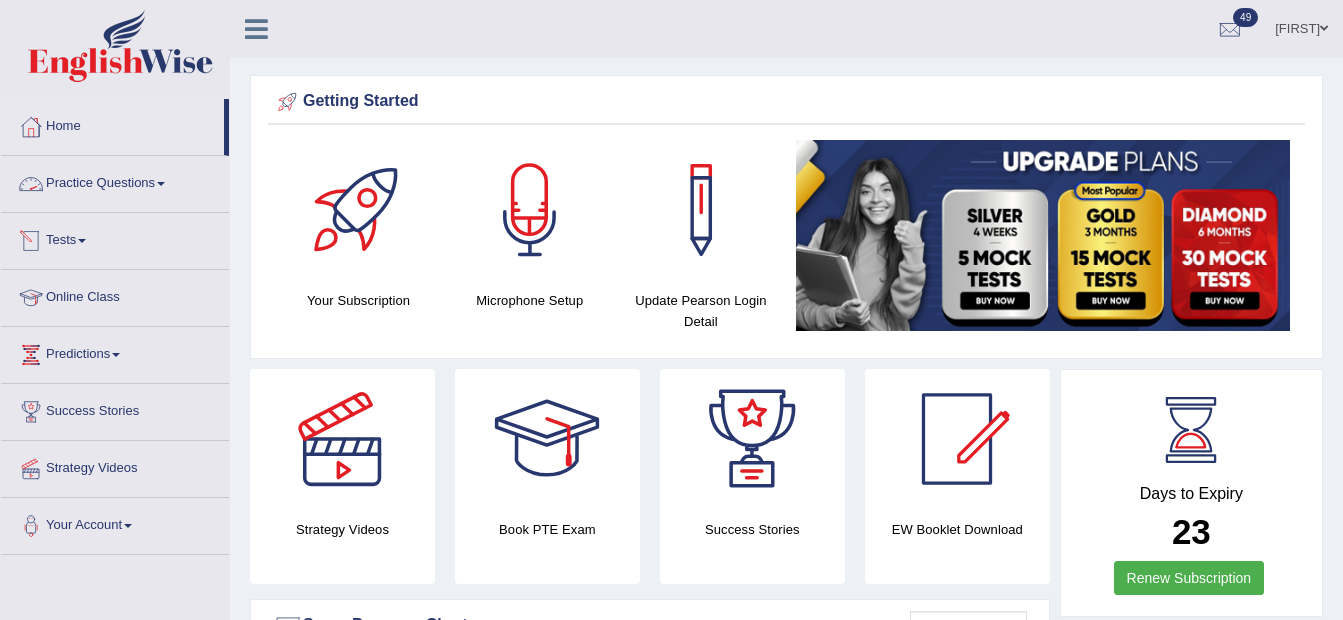 click on "Practice Questions" at bounding box center (115, 181) 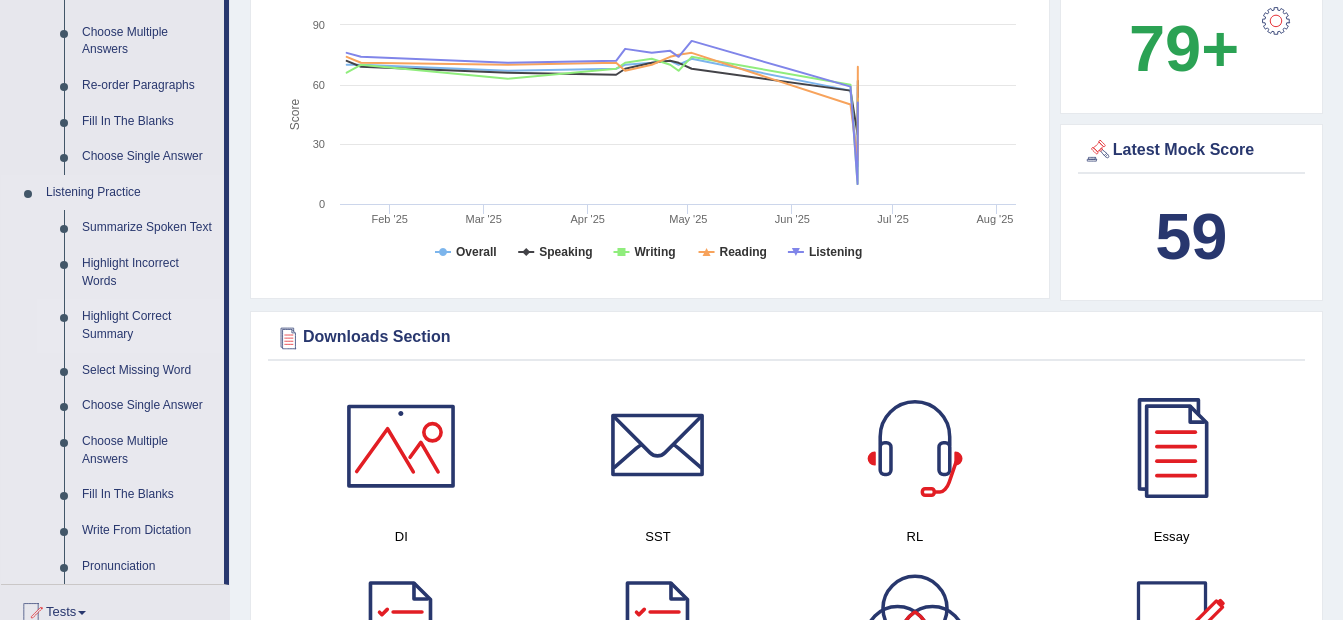 scroll, scrollTop: 800, scrollLeft: 0, axis: vertical 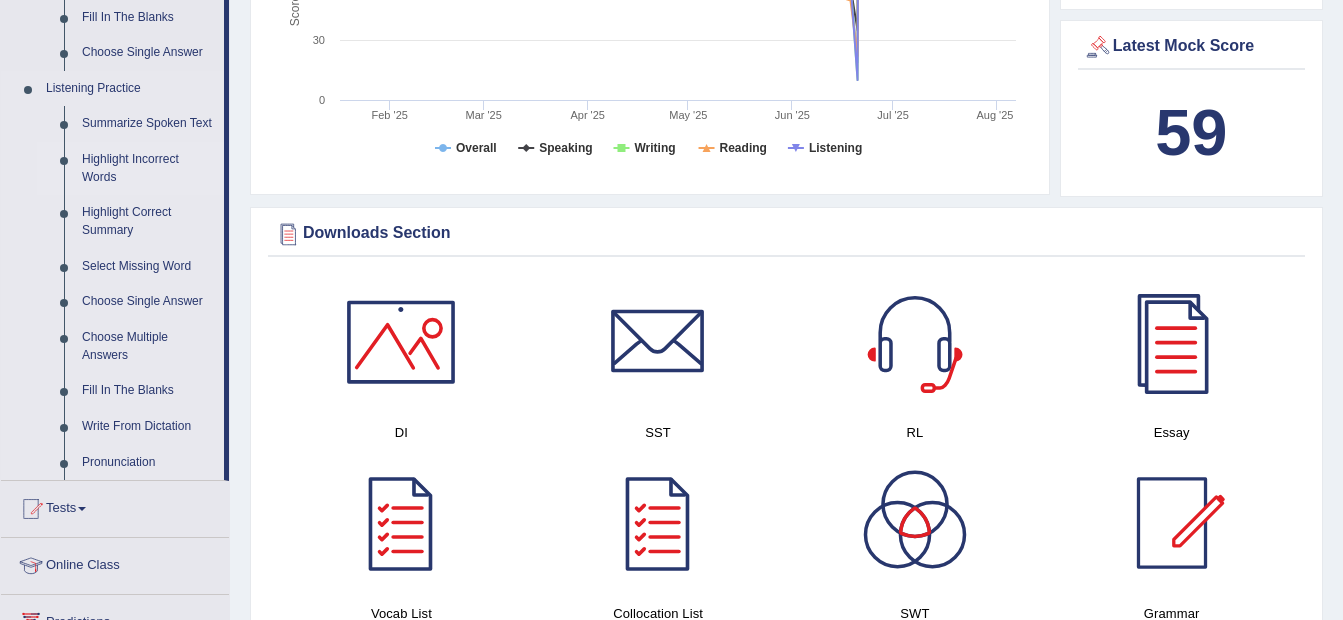 click on "Highlight Incorrect Words" at bounding box center (148, 168) 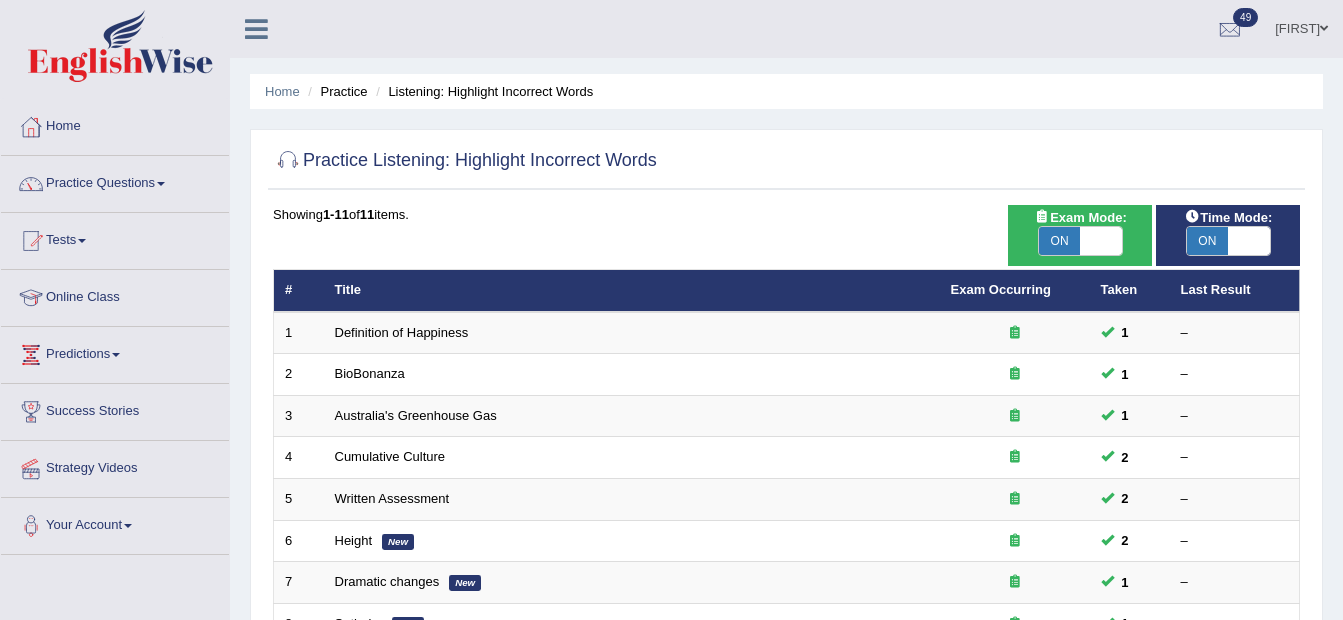 scroll, scrollTop: 90, scrollLeft: 0, axis: vertical 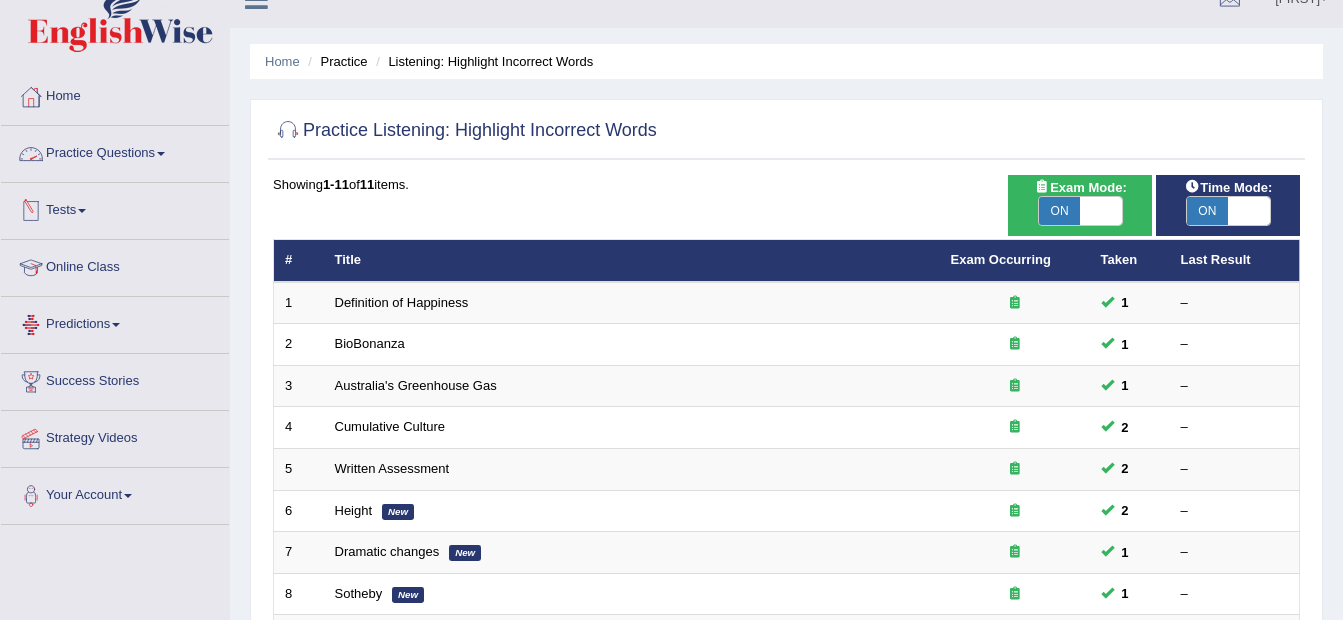 click on "Practice Questions" at bounding box center (115, 151) 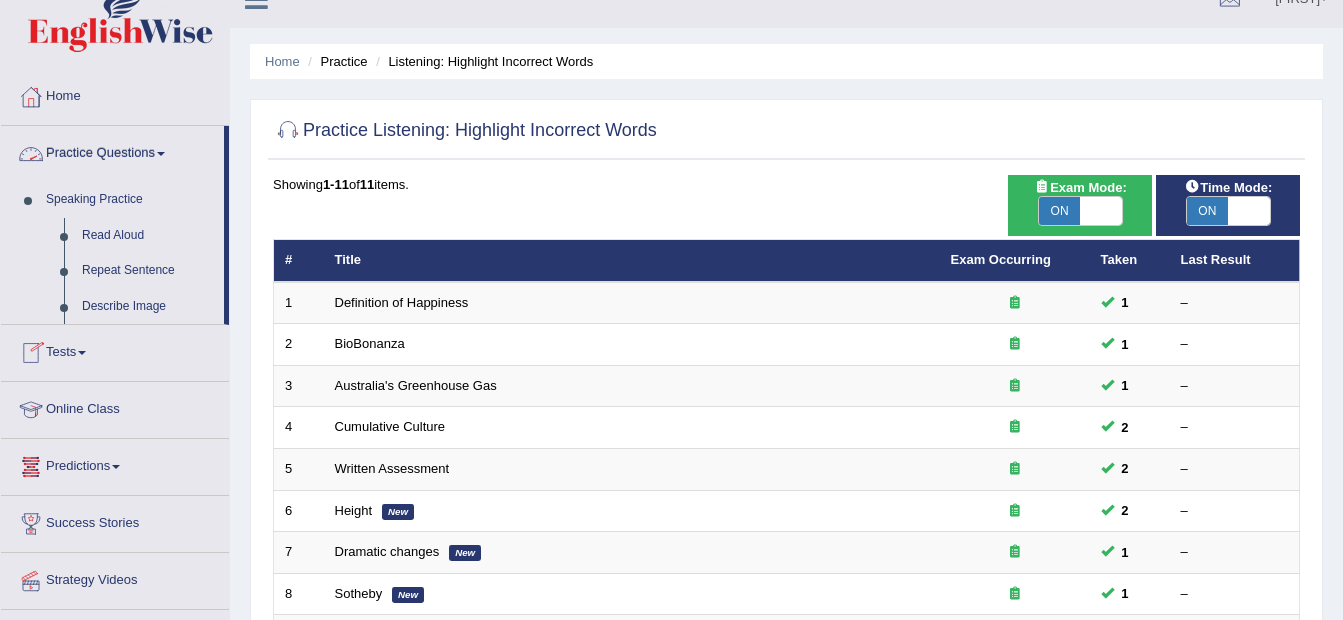 click on "Practice Questions" at bounding box center (112, 151) 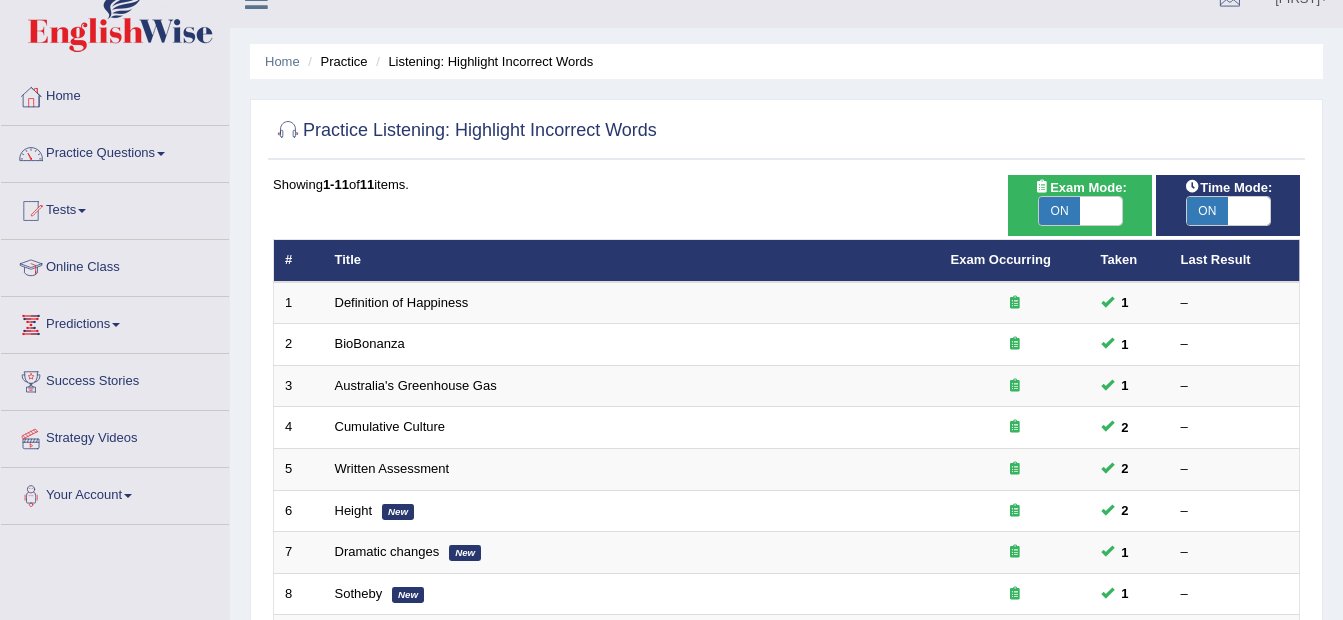click on "Practice Questions" at bounding box center [115, 151] 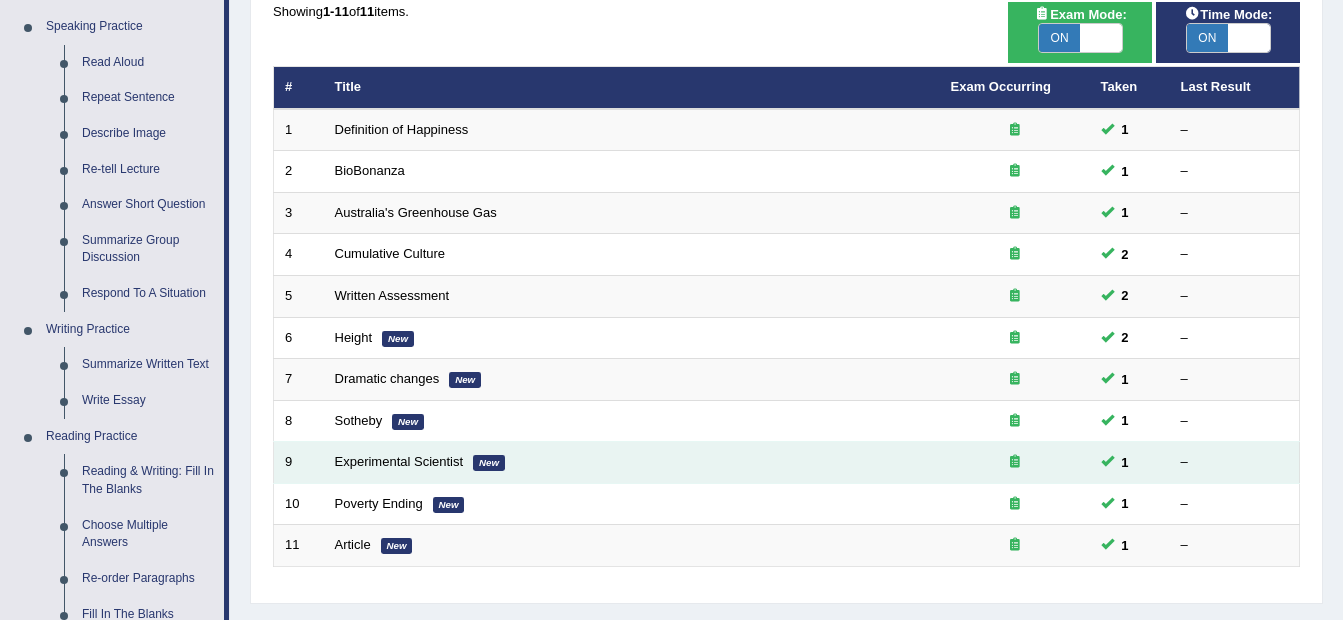 scroll, scrollTop: 204, scrollLeft: 0, axis: vertical 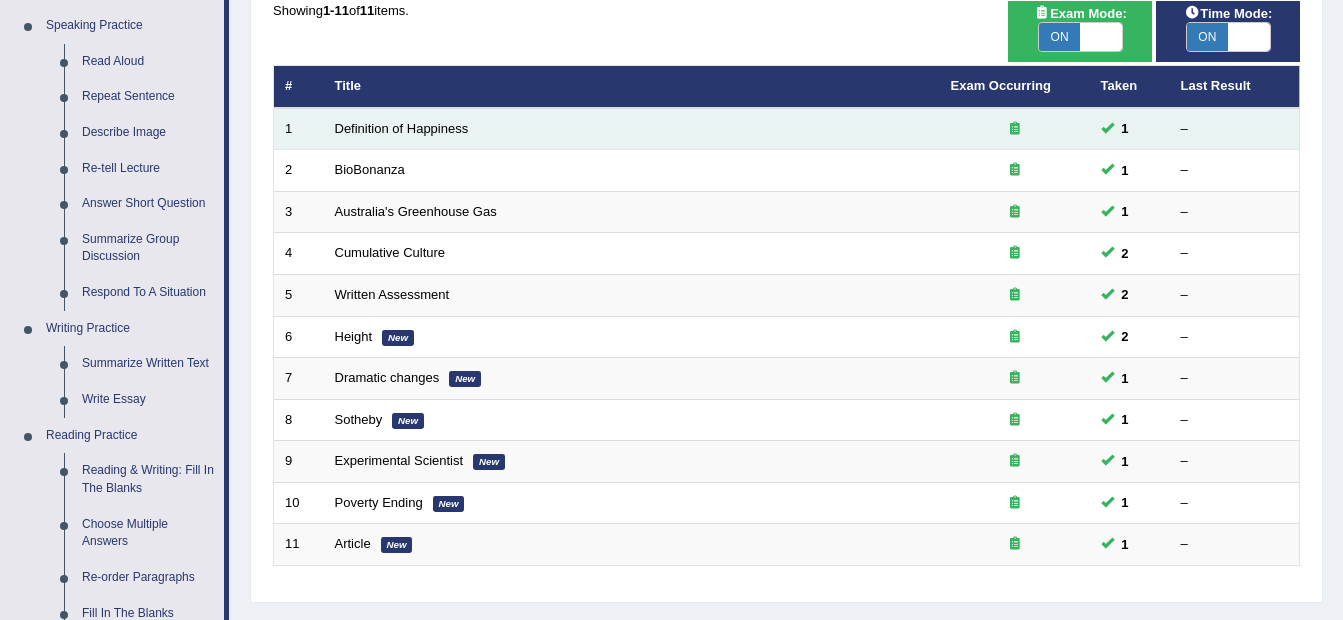 click on "Definition of Happiness" at bounding box center (632, 129) 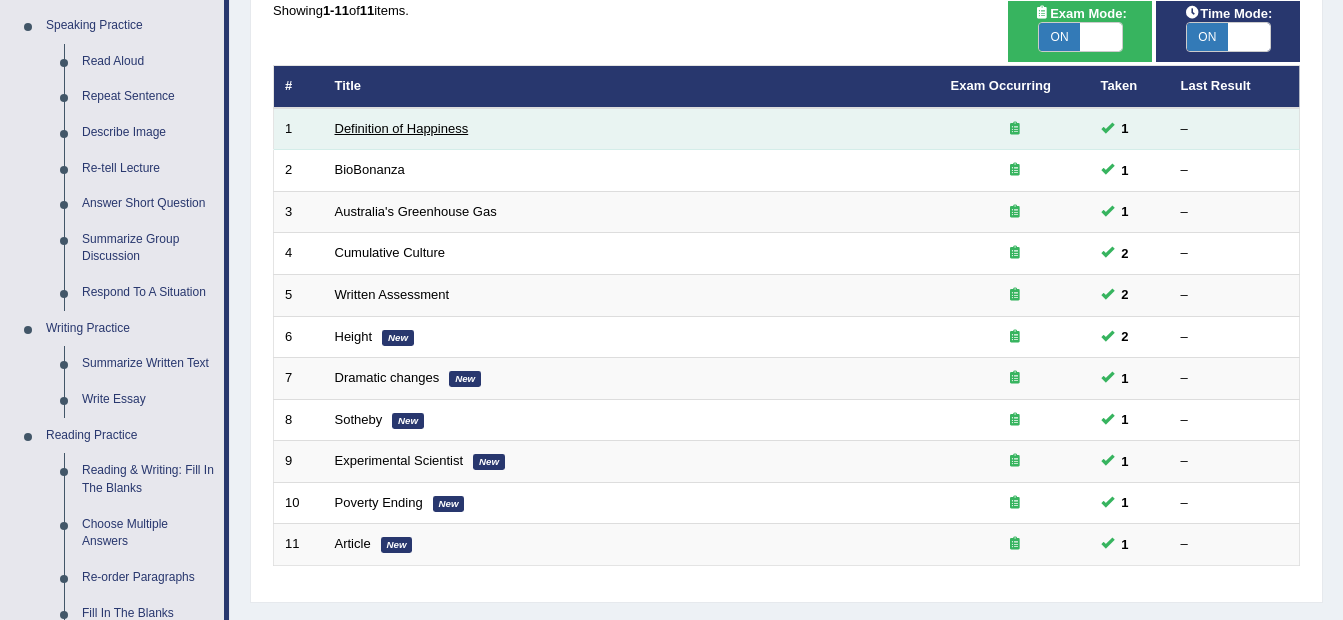 click on "Definition of Happiness" at bounding box center [402, 128] 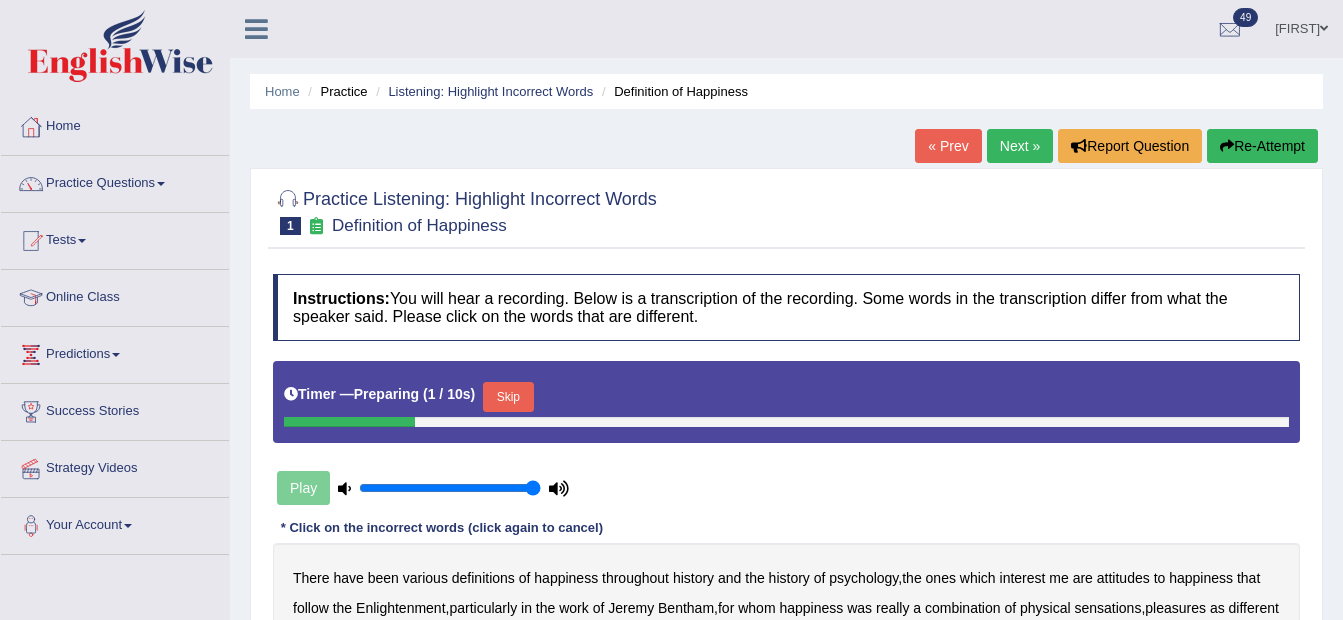 scroll, scrollTop: 200, scrollLeft: 0, axis: vertical 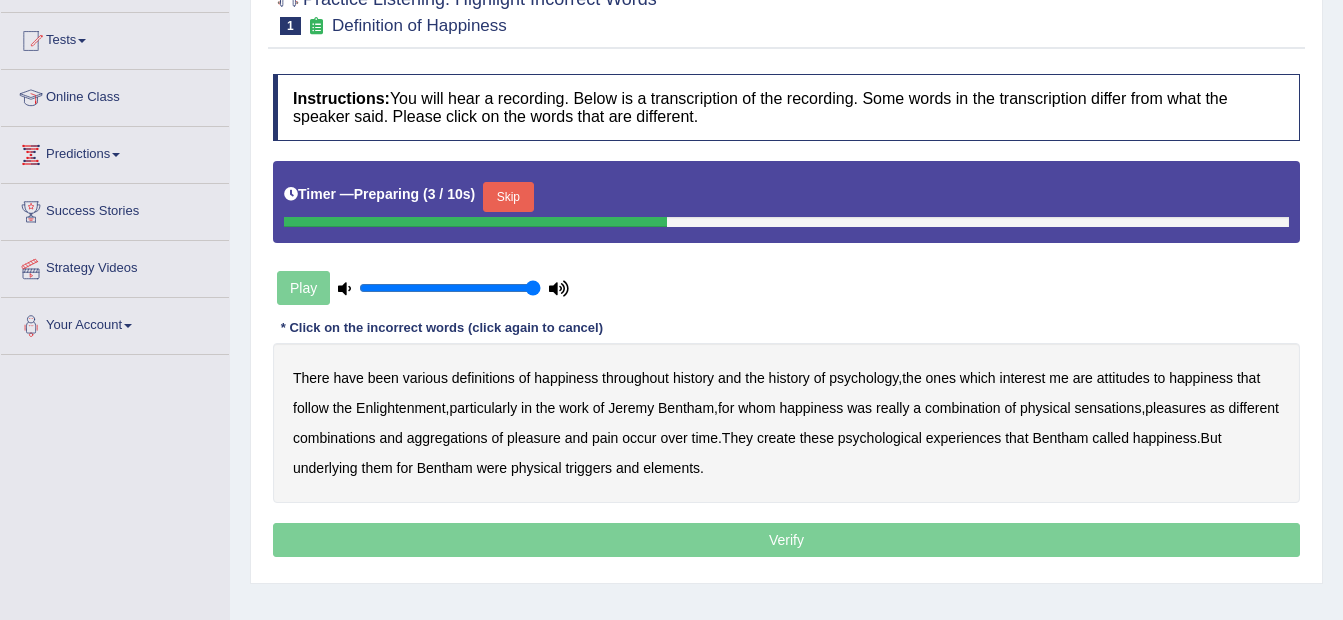 click on "have" at bounding box center [348, 378] 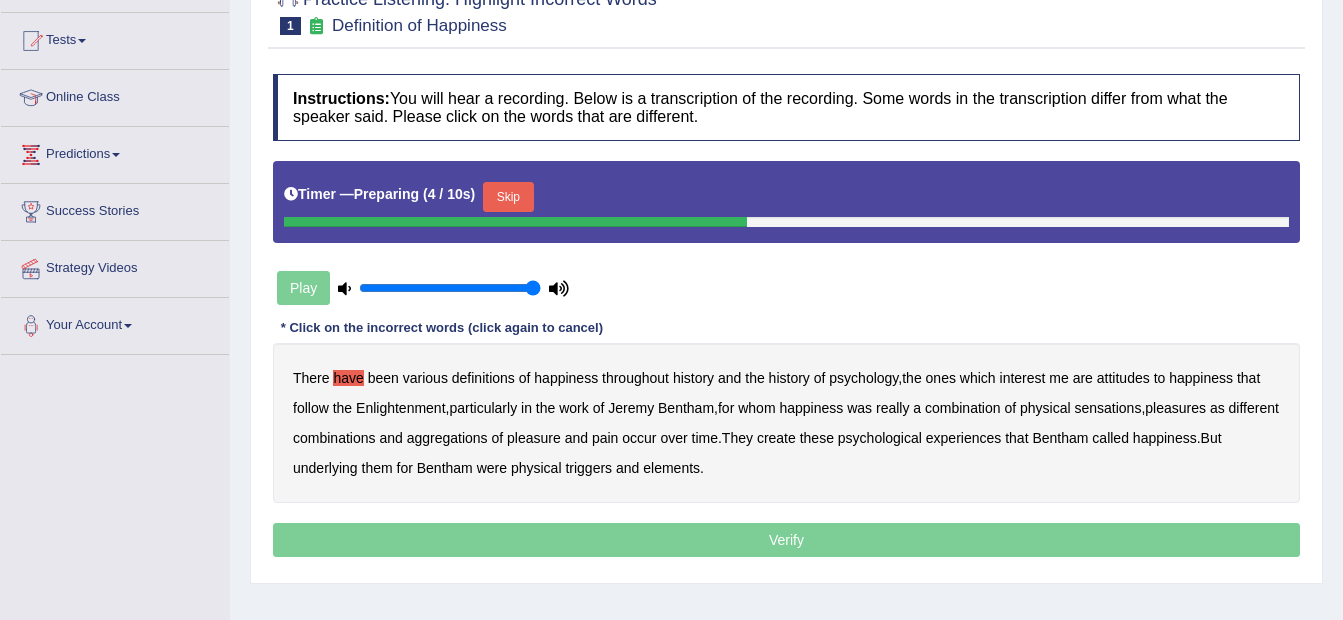 click on "have" at bounding box center [348, 378] 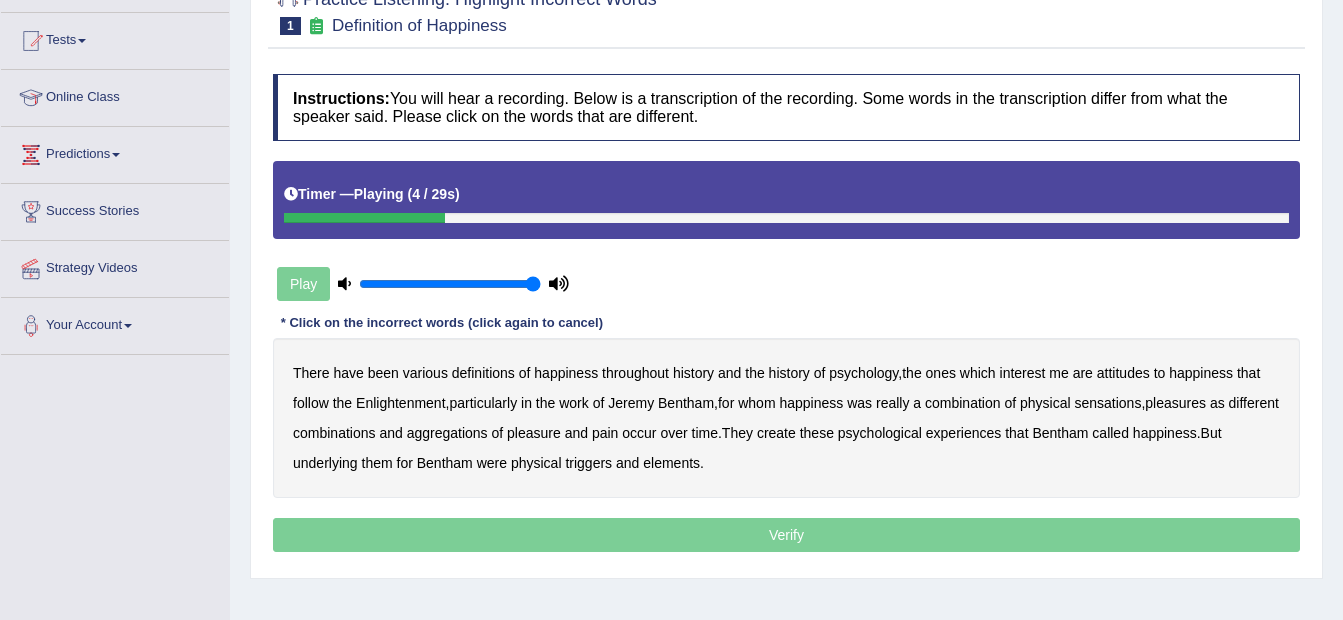 click on "psychology" at bounding box center [863, 373] 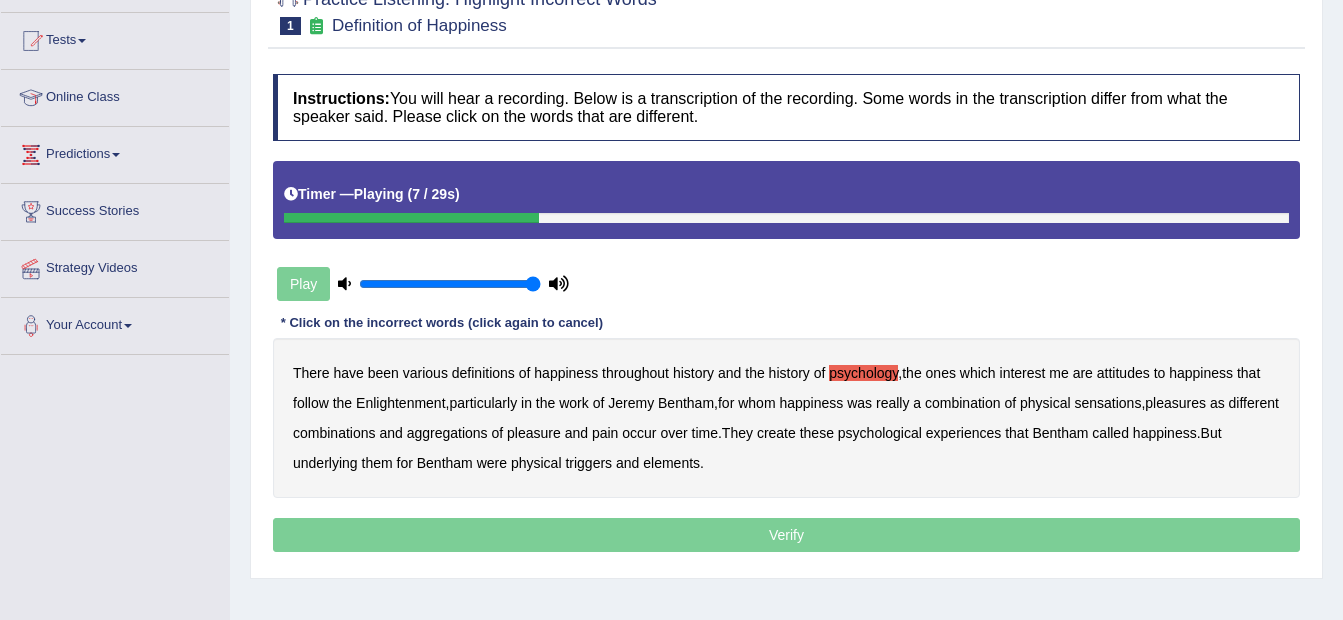 click on "attitudes" at bounding box center (1123, 373) 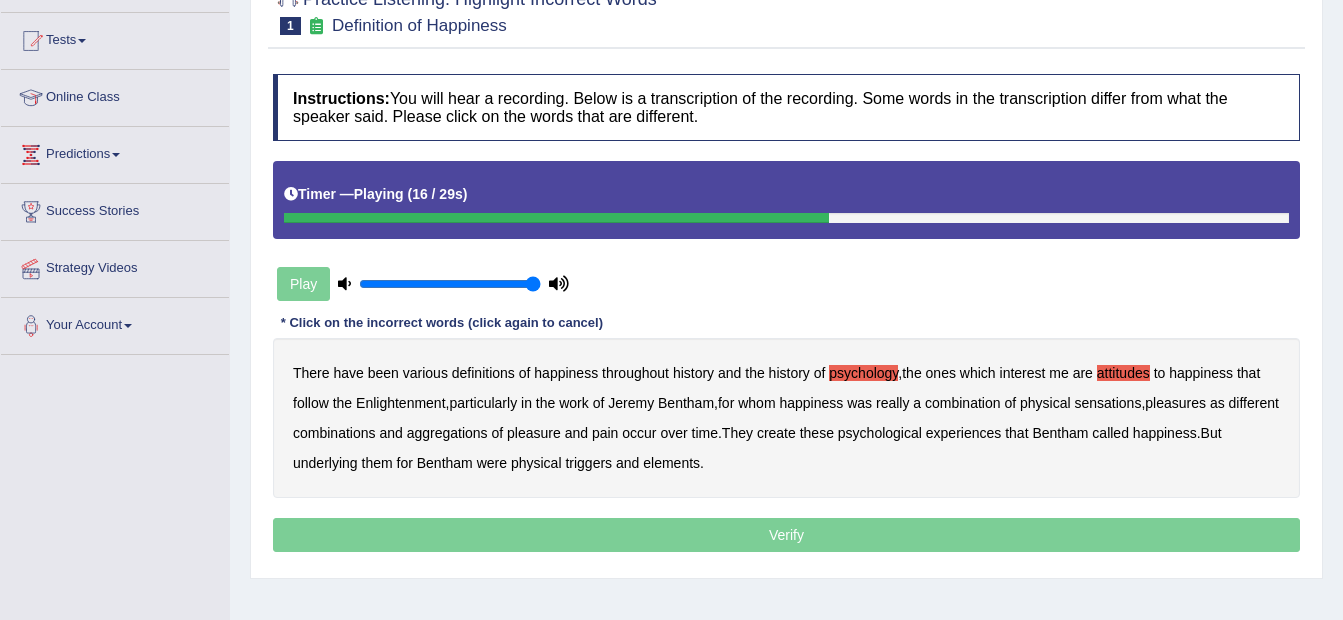 click on "sensations" at bounding box center (1107, 403) 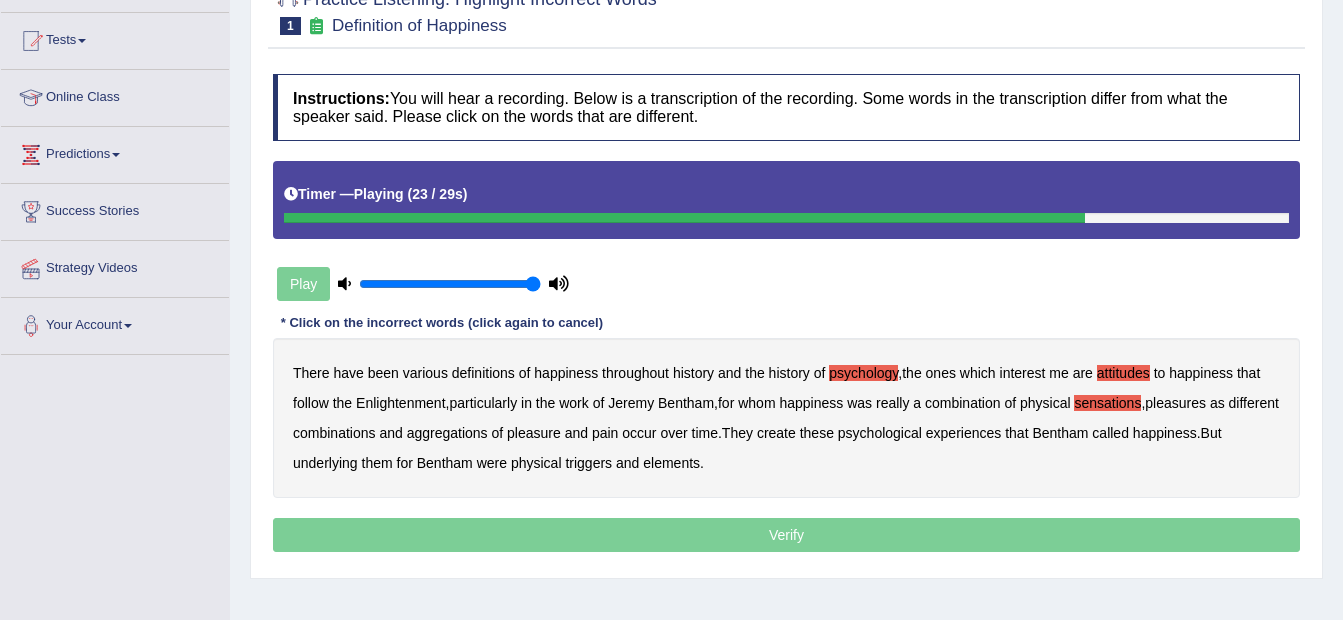 click on "create" at bounding box center (776, 433) 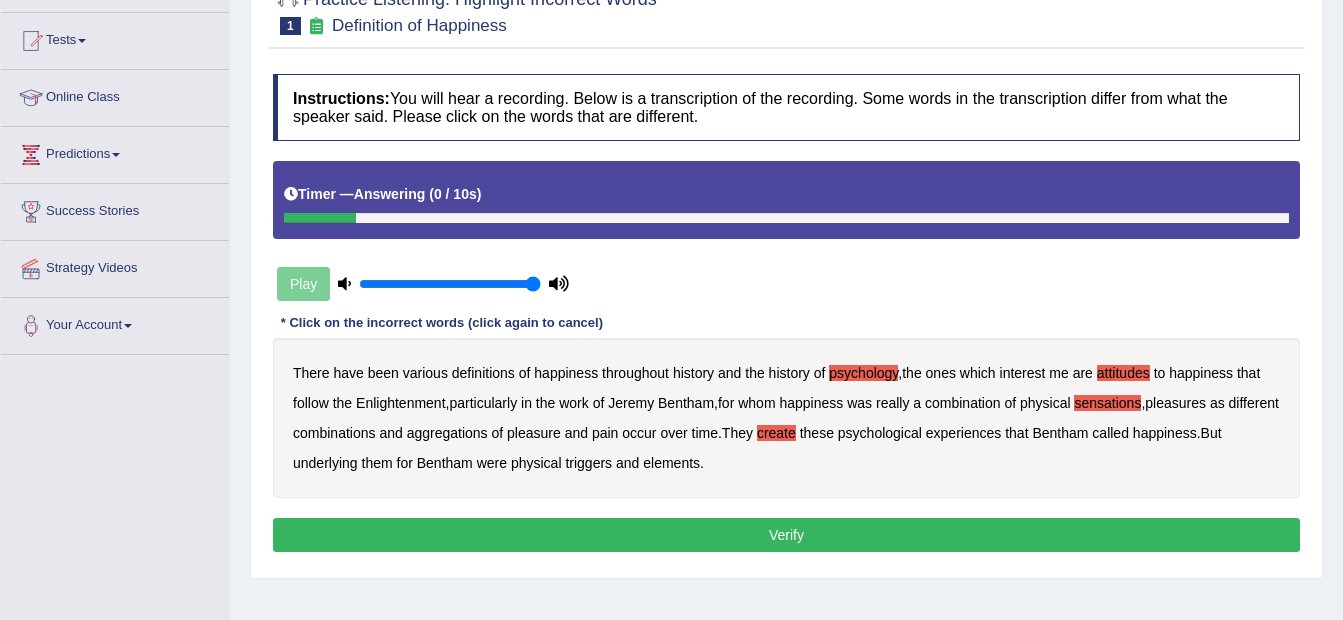 click on "elements" at bounding box center (671, 463) 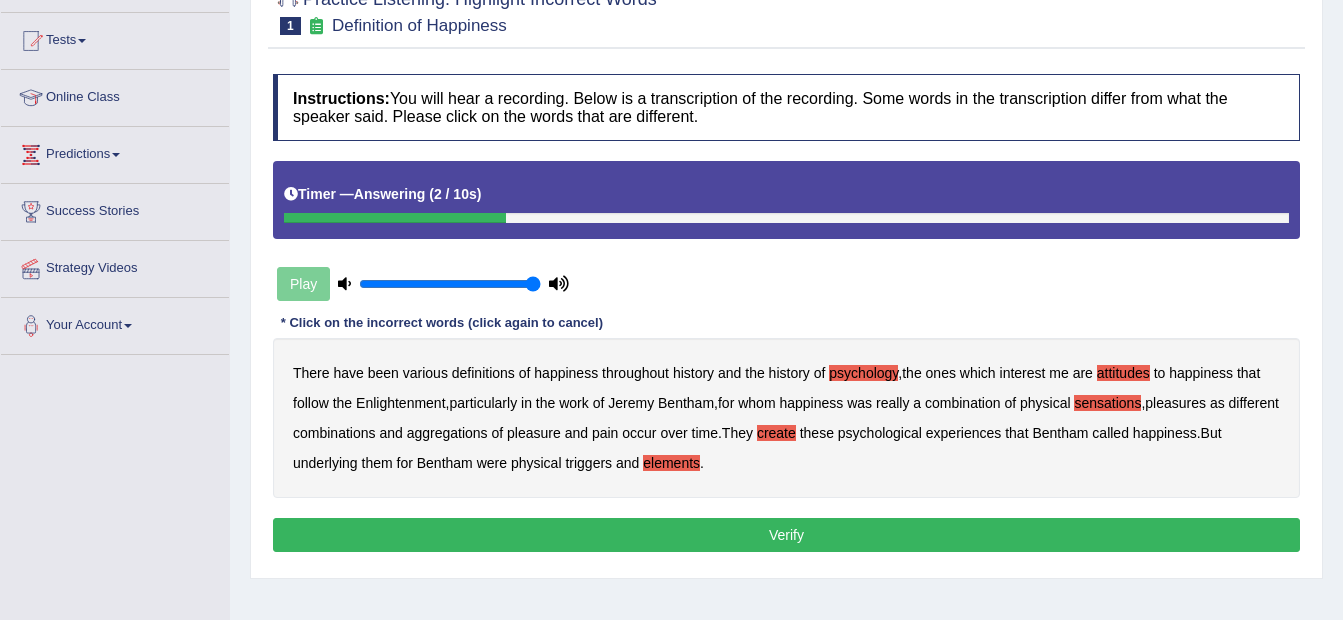 click on "Verify" at bounding box center (786, 535) 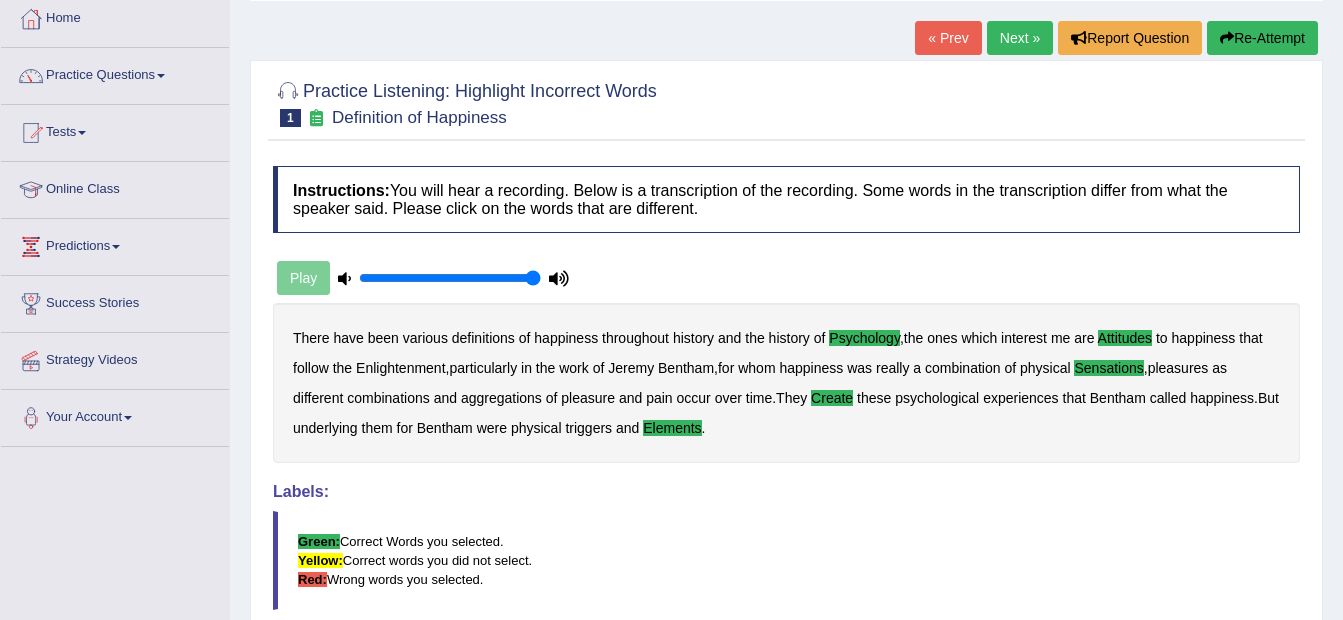 scroll, scrollTop: 100, scrollLeft: 0, axis: vertical 